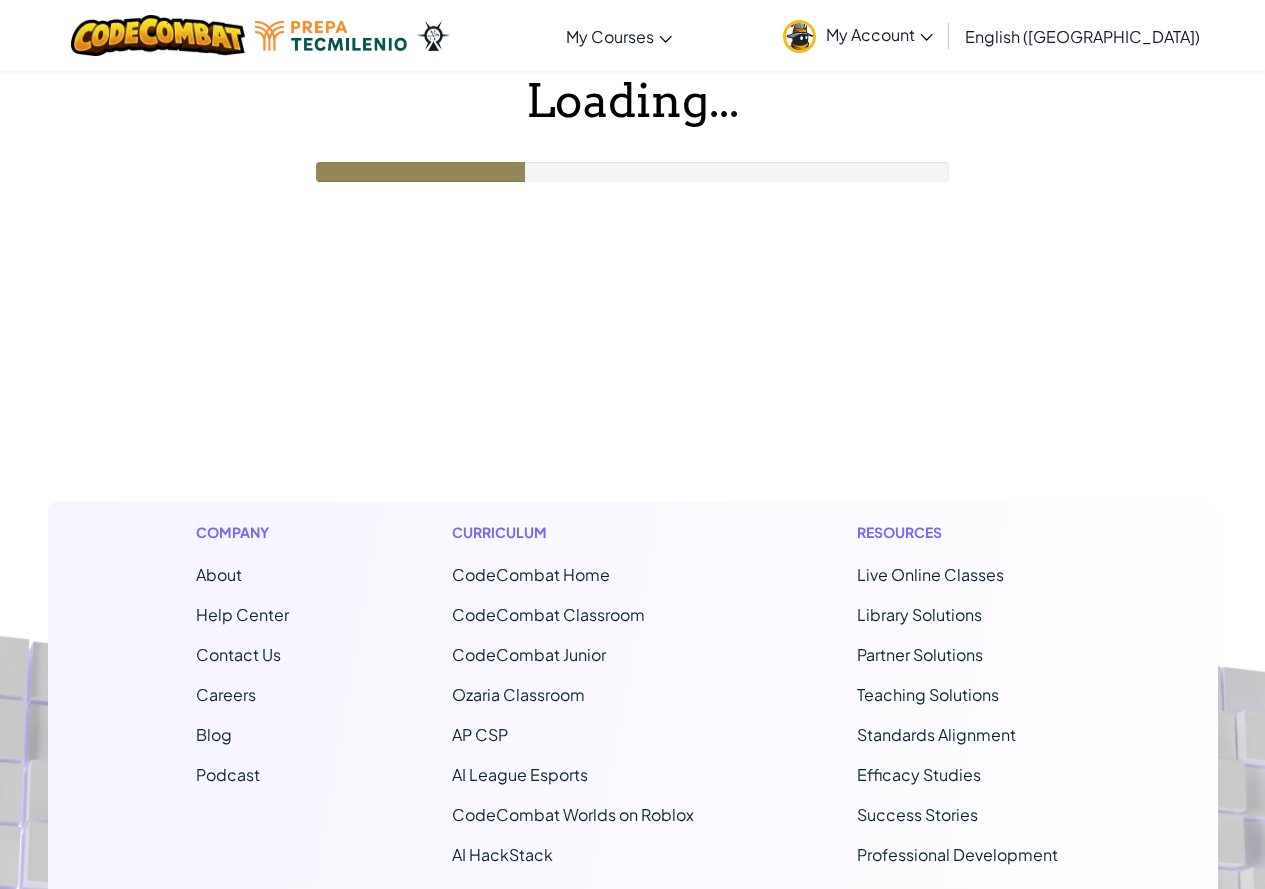 scroll, scrollTop: 0, scrollLeft: 0, axis: both 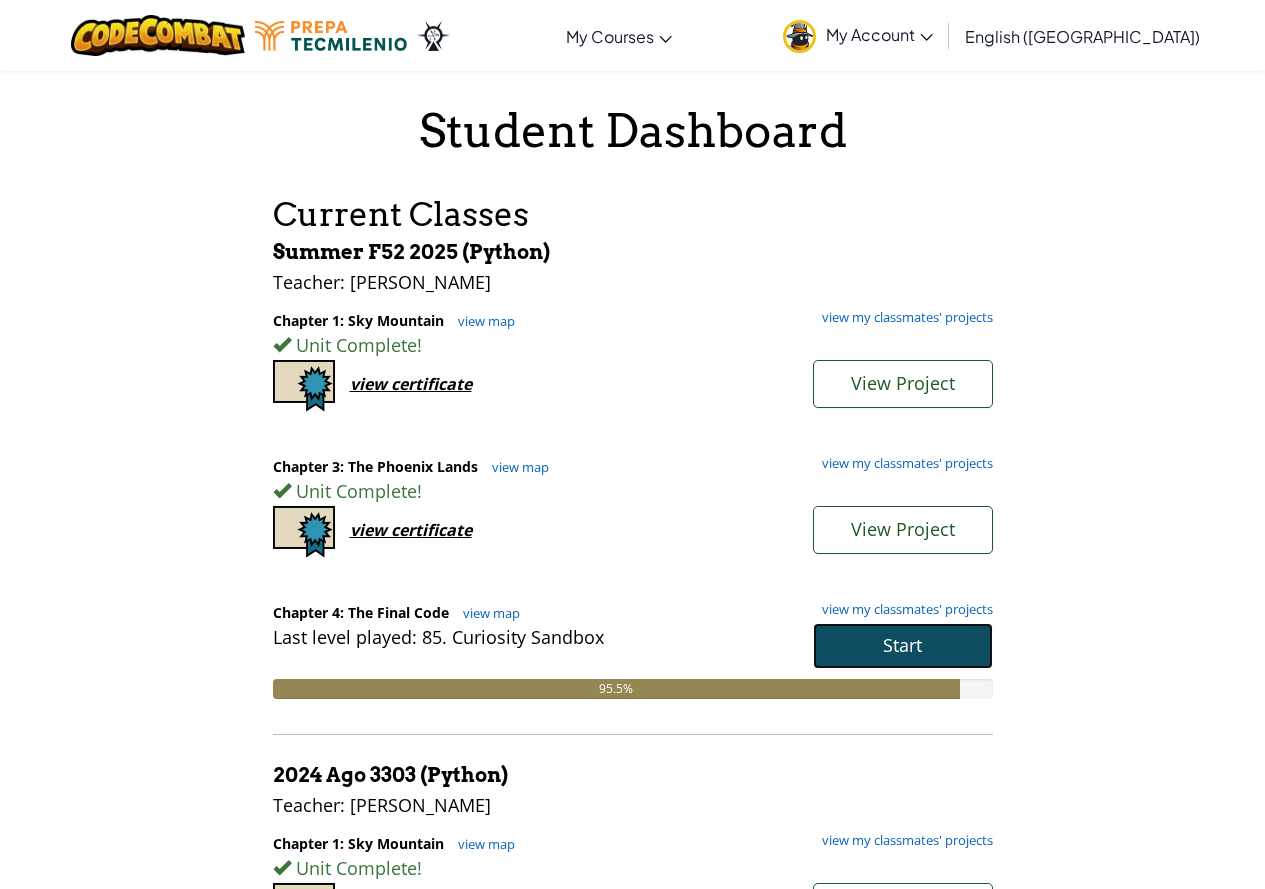click on "Start" at bounding box center (903, 646) 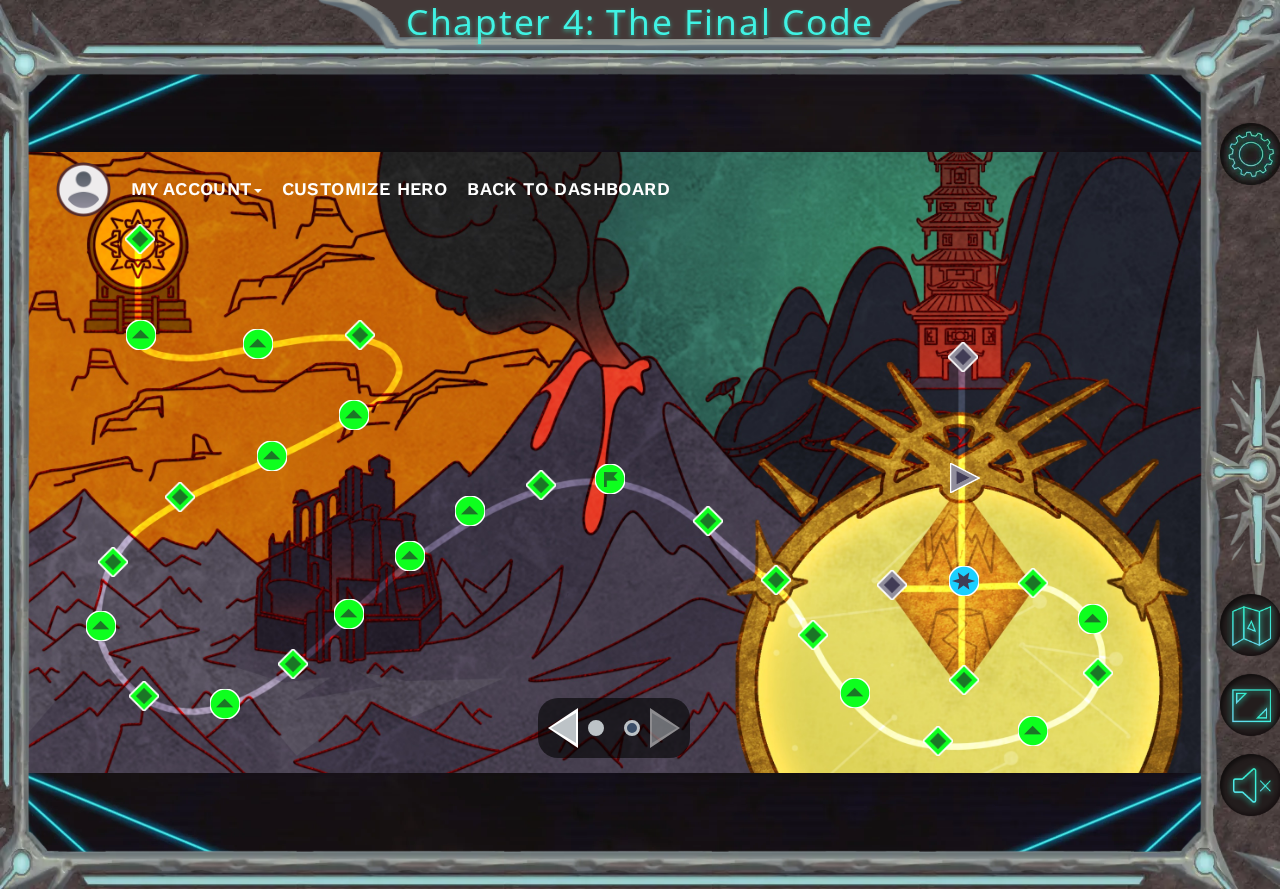 click on "My Account
Customize Hero
Back to Dashboard" at bounding box center [615, 462] 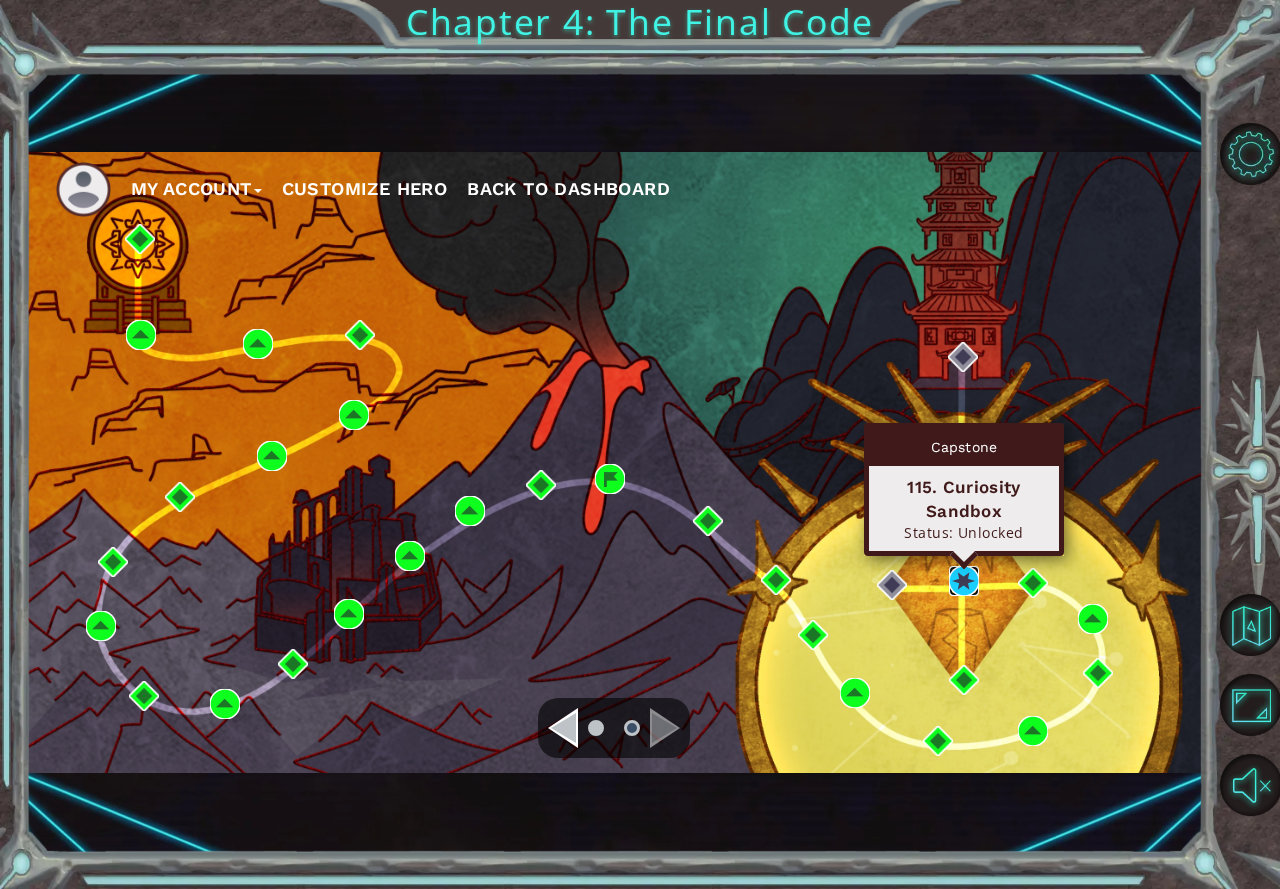 click at bounding box center [964, 581] 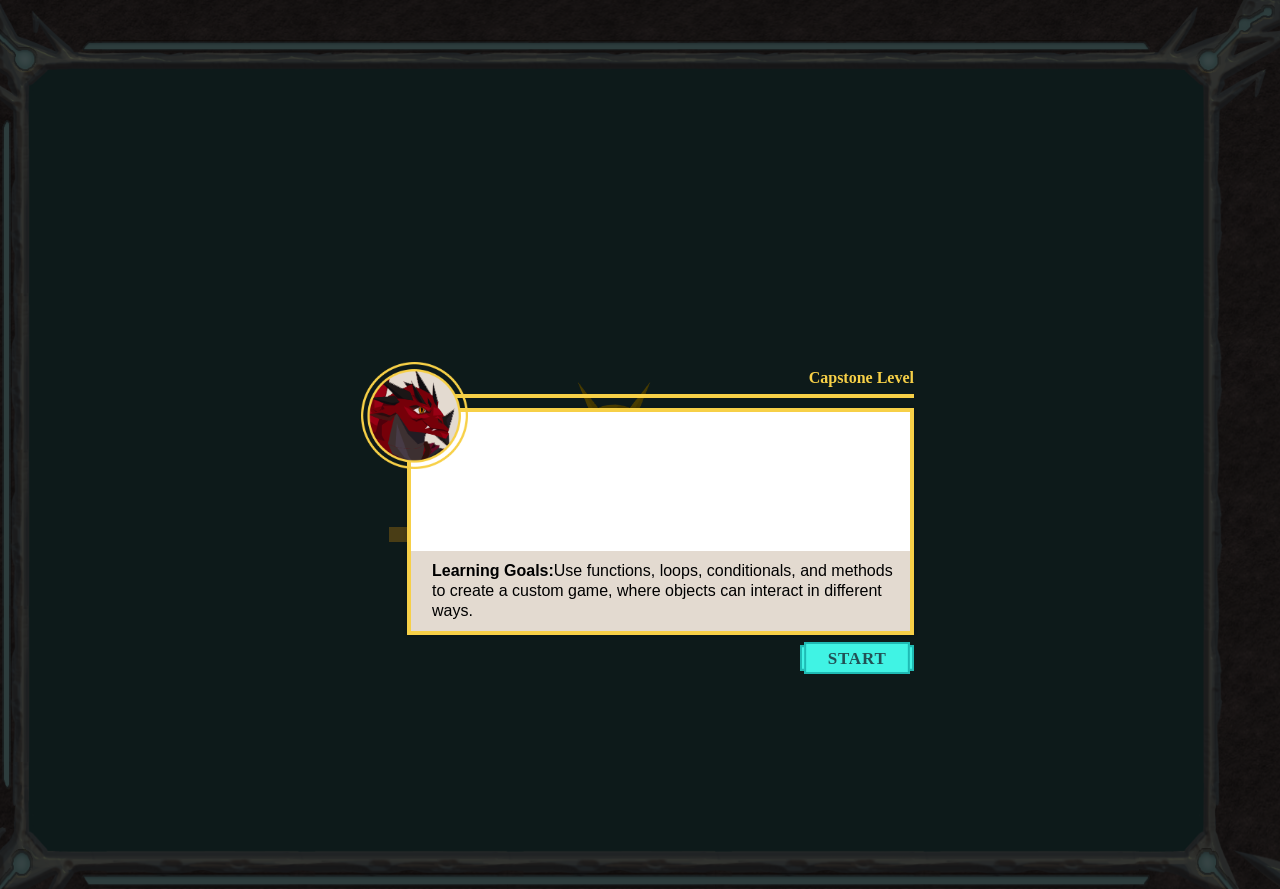 click at bounding box center (857, 658) 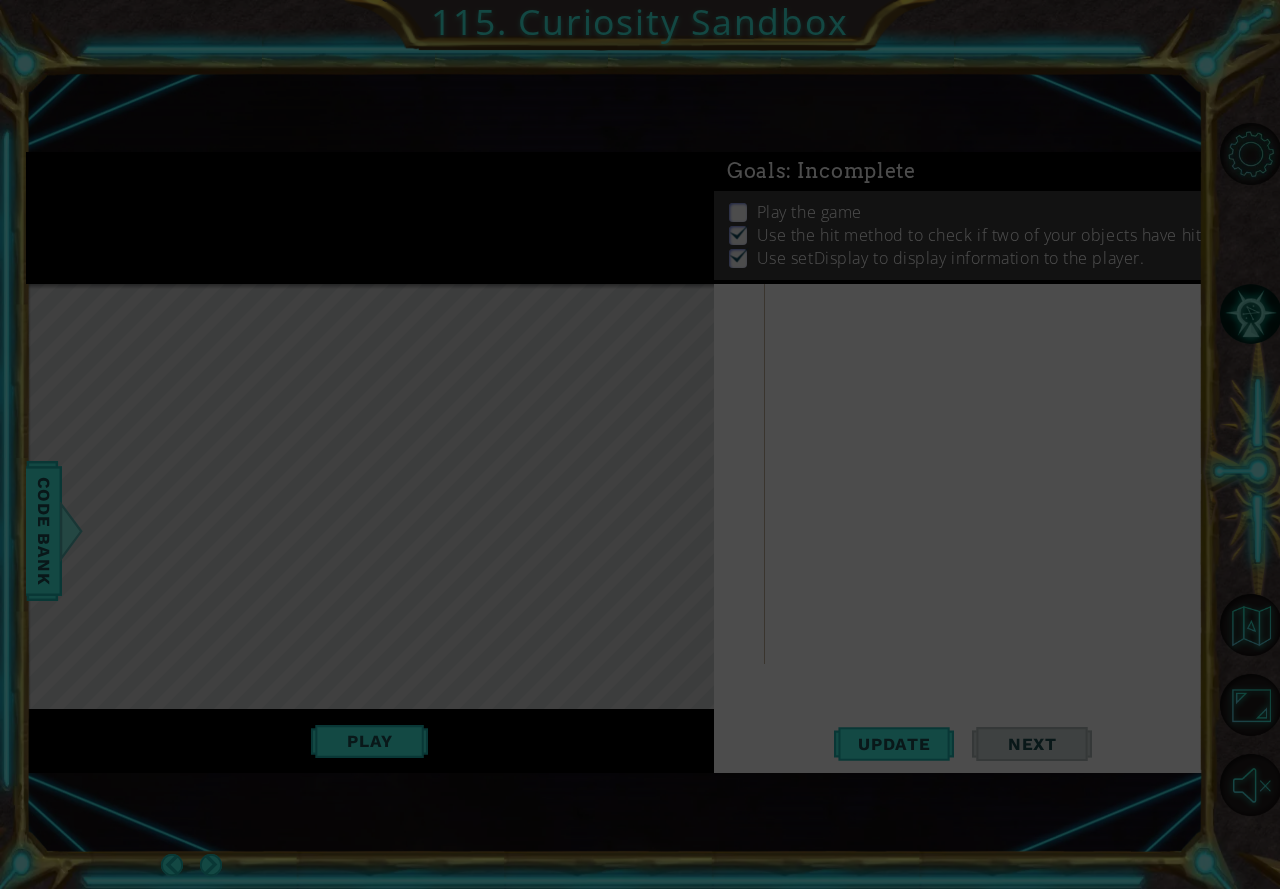 click at bounding box center [724, 287] 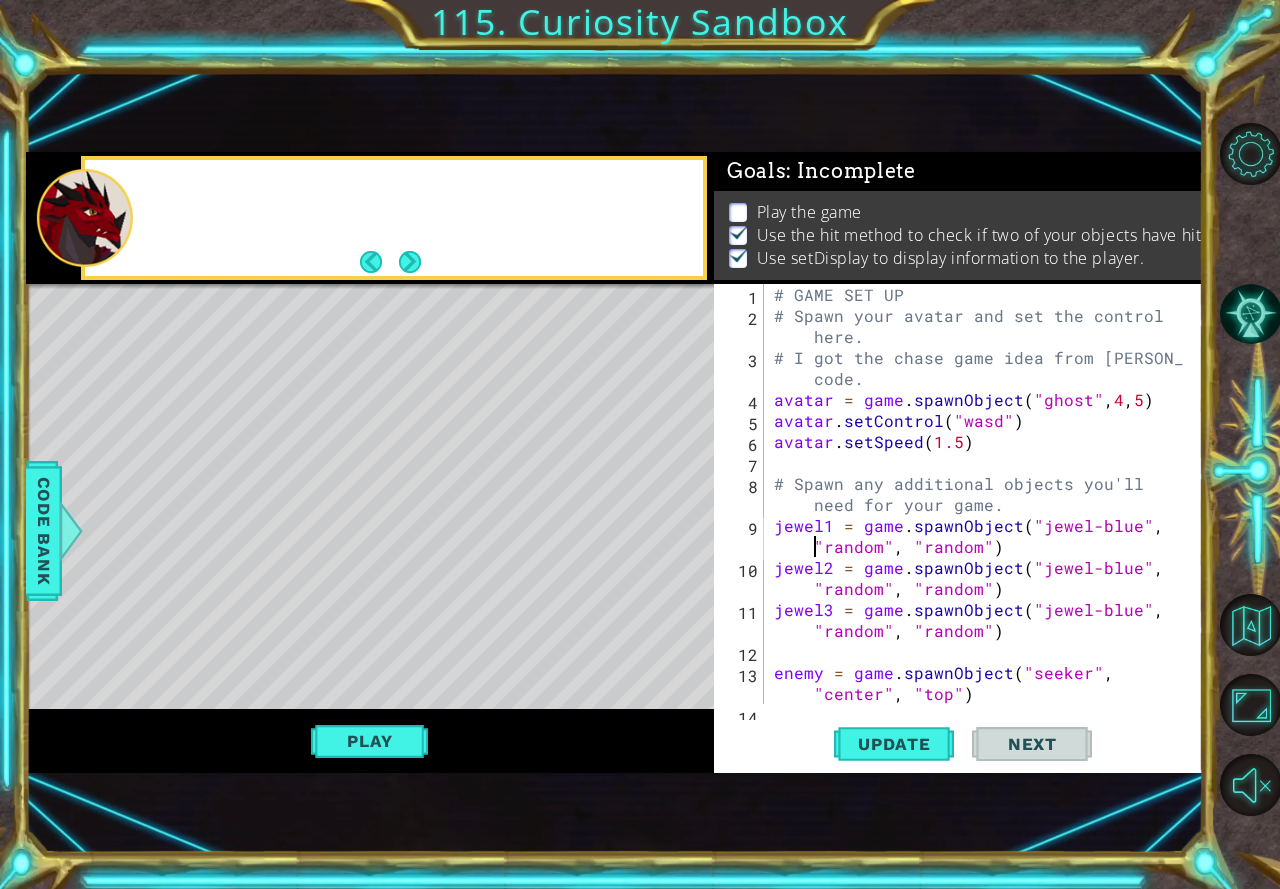 type on "jewel1 = game.spawnObject("jewel-blue", "random", "random")" 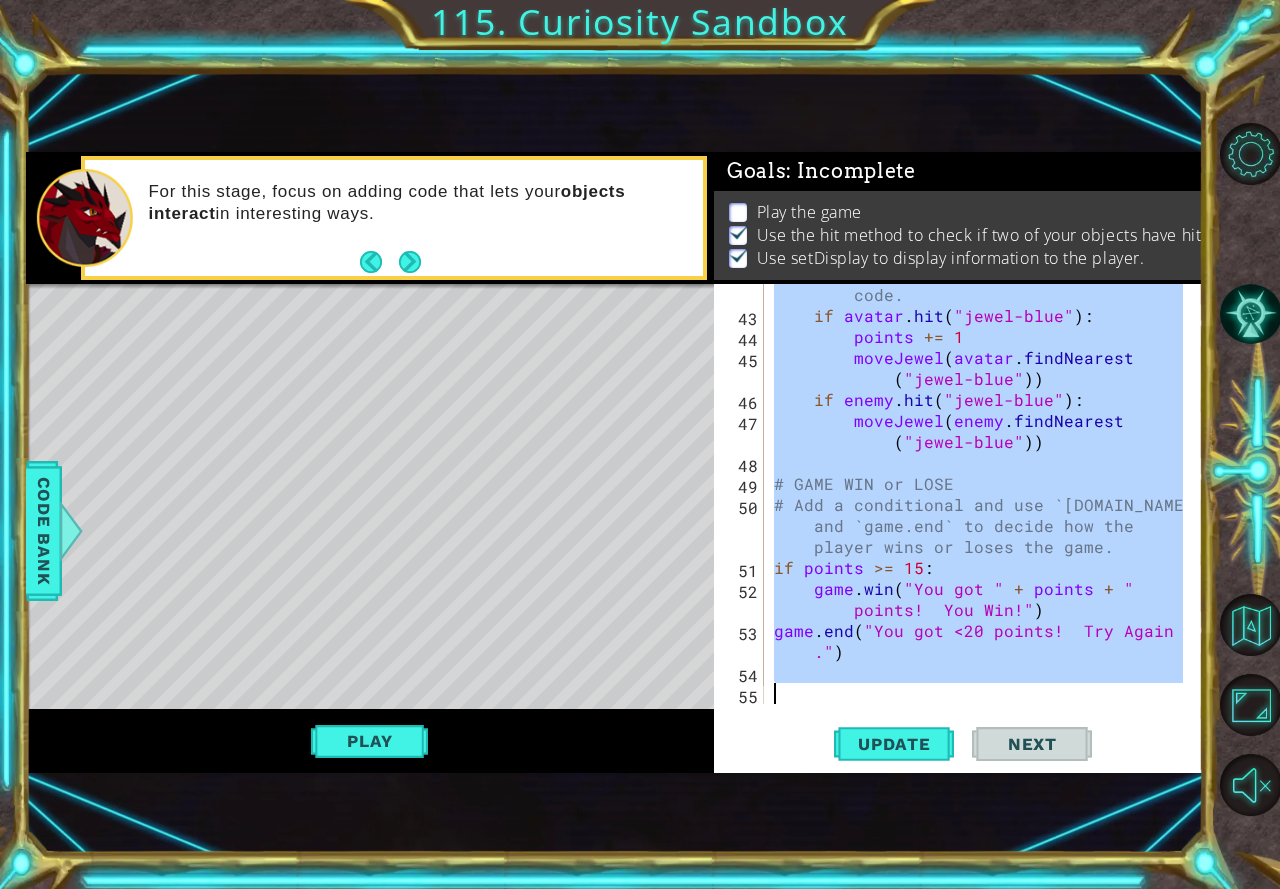 scroll, scrollTop: 1302, scrollLeft: 0, axis: vertical 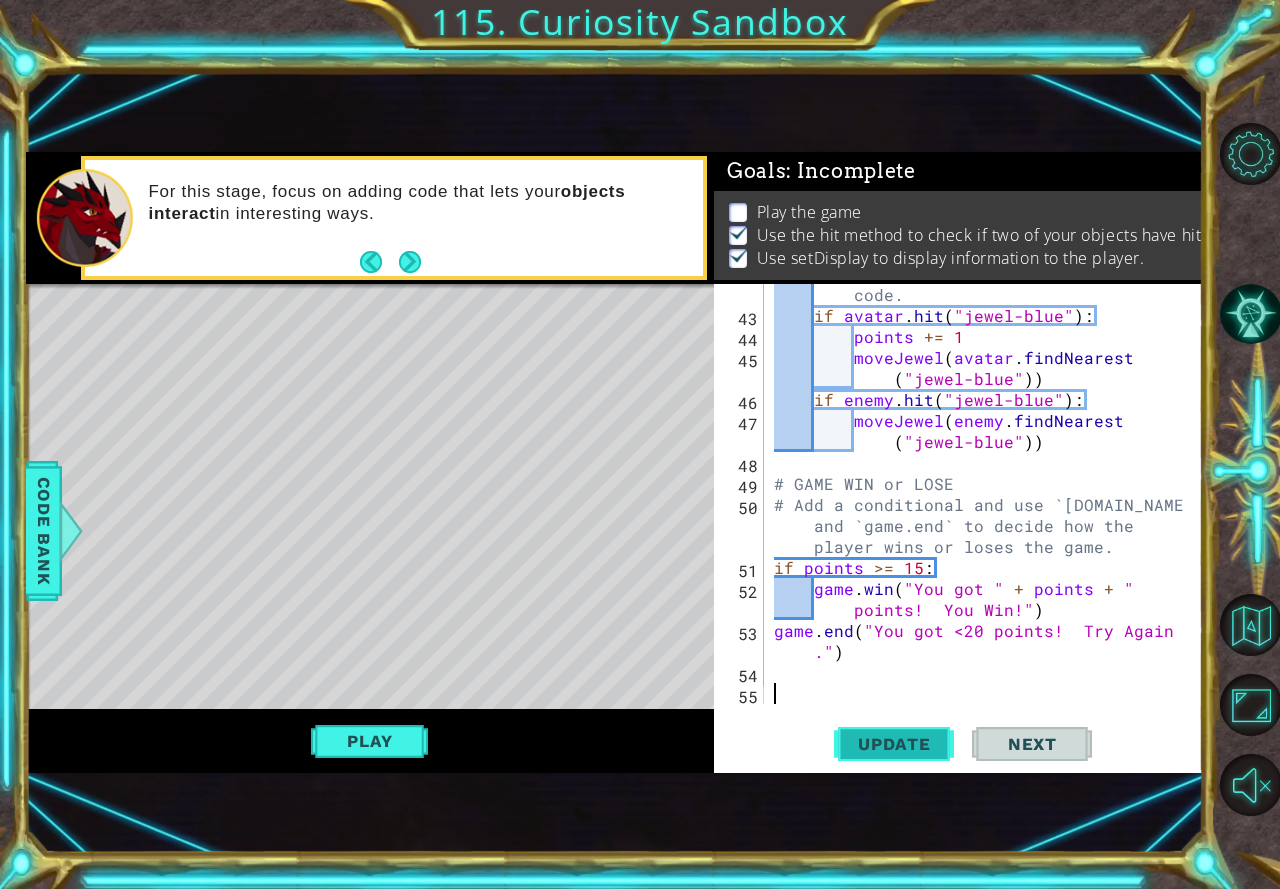 click on "Update" at bounding box center [894, 744] 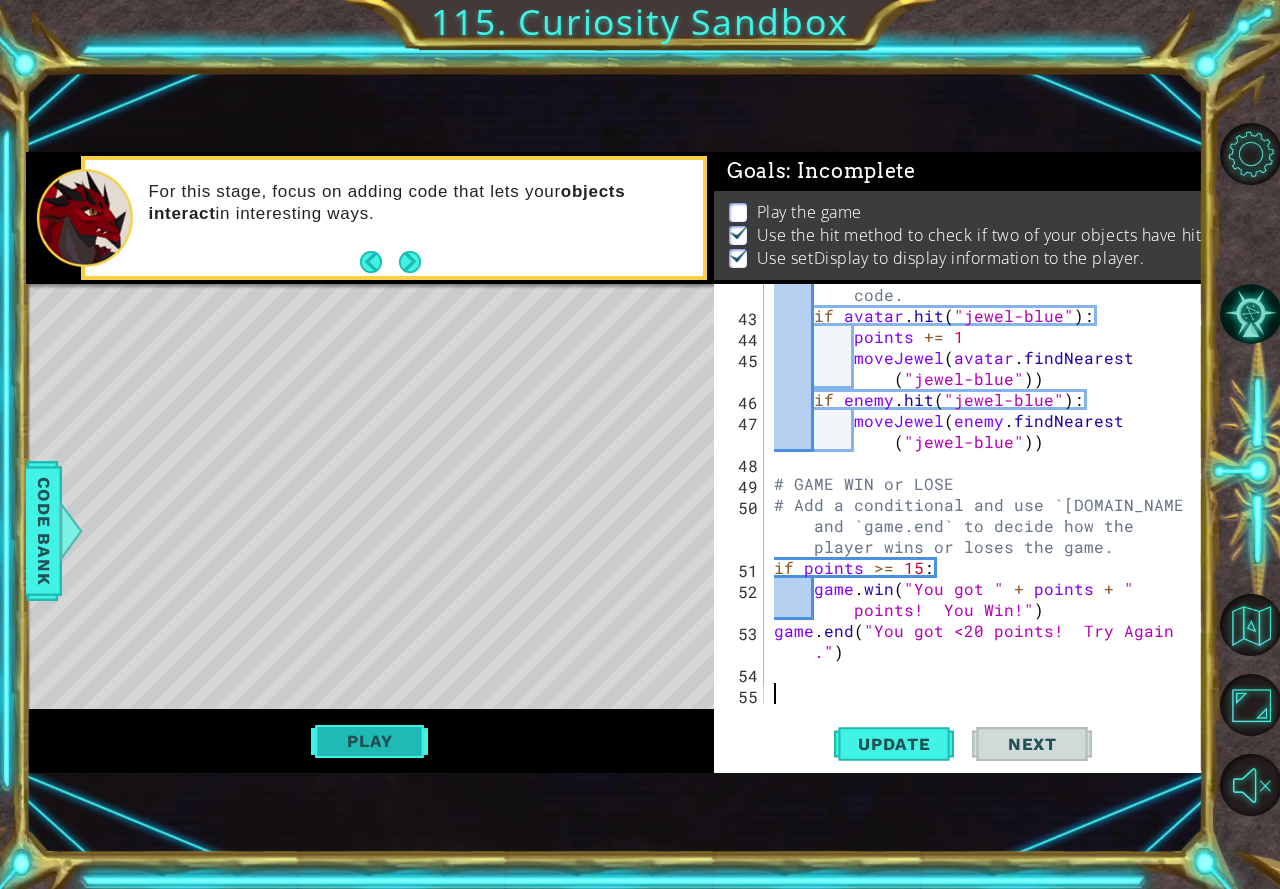 scroll, scrollTop: 11, scrollLeft: 0, axis: vertical 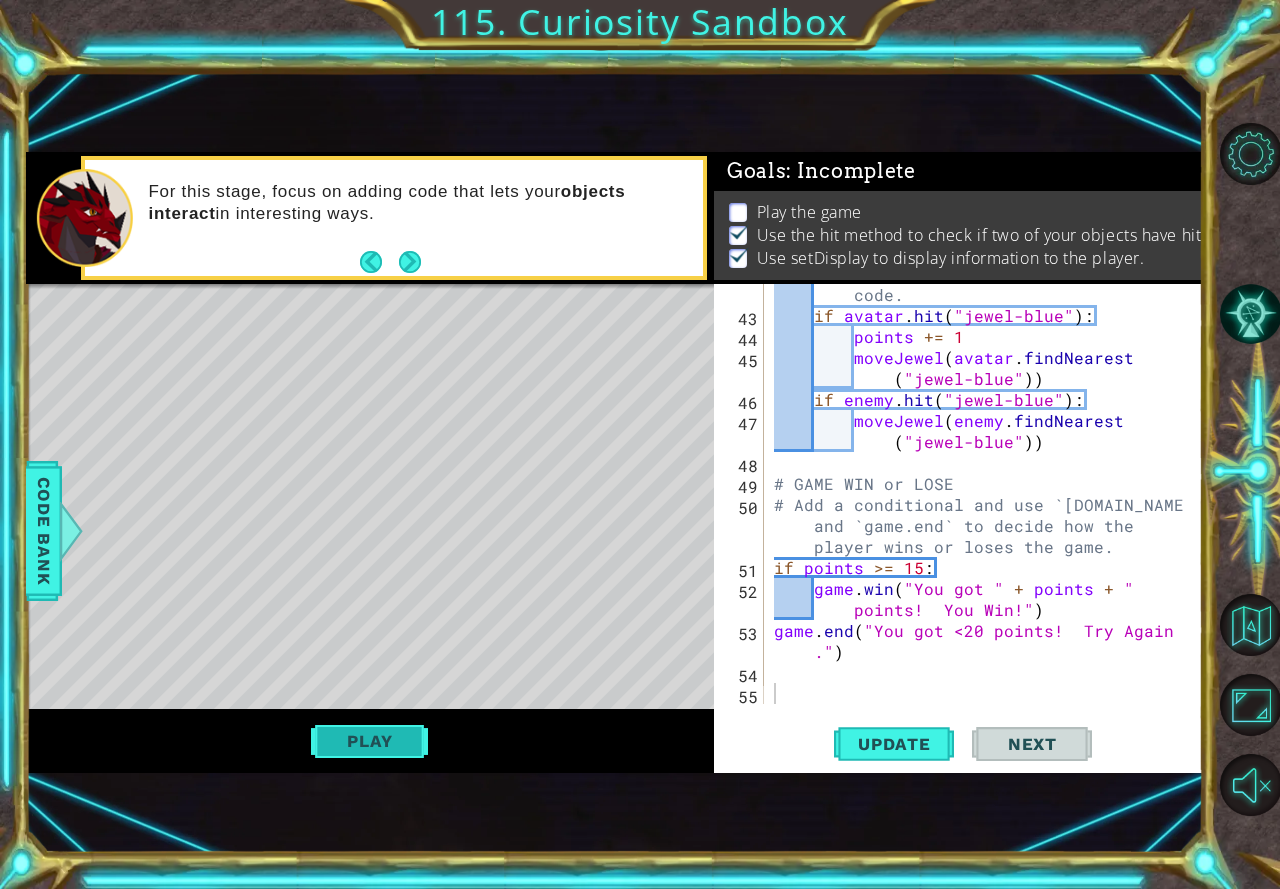 click on "Play" at bounding box center [369, 741] 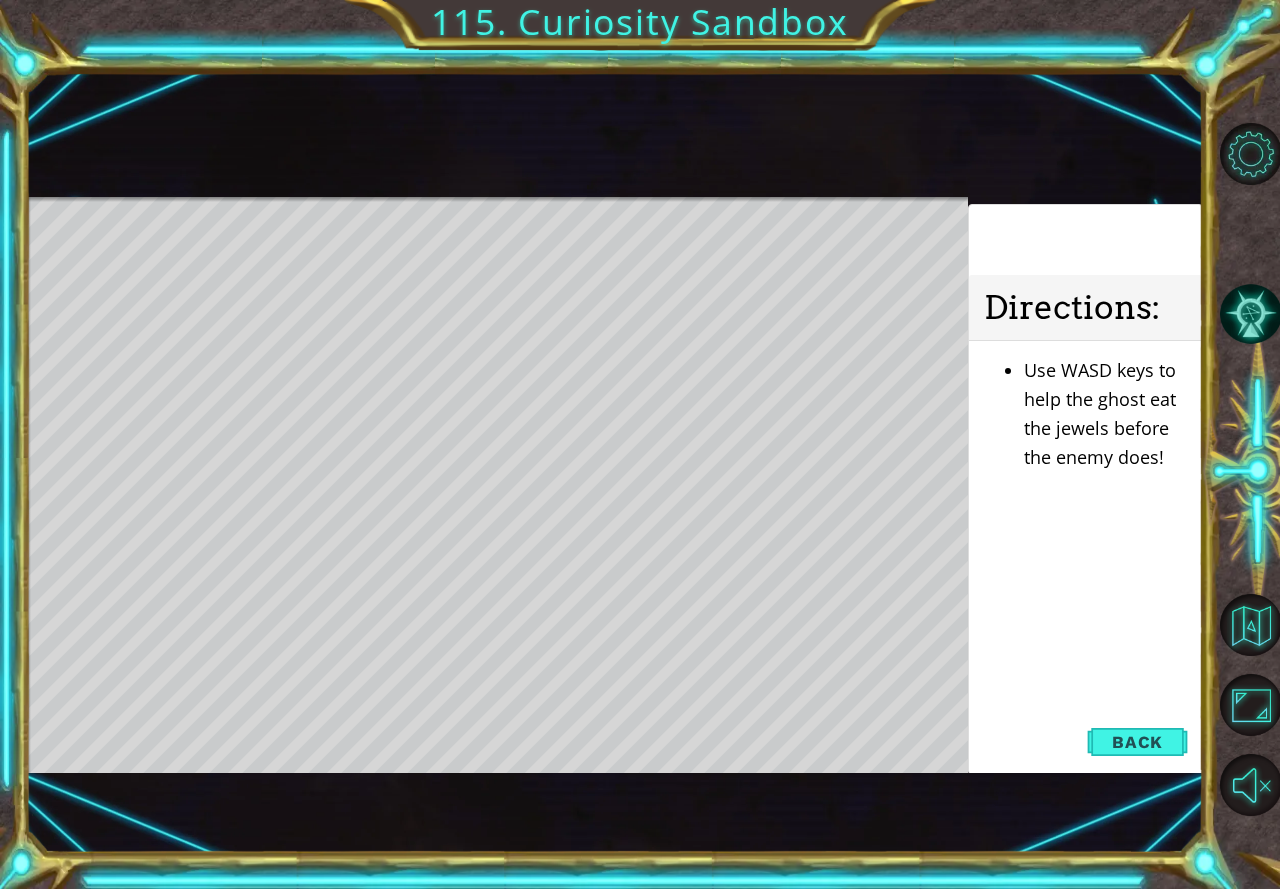 click on "Back" at bounding box center [1137, 742] 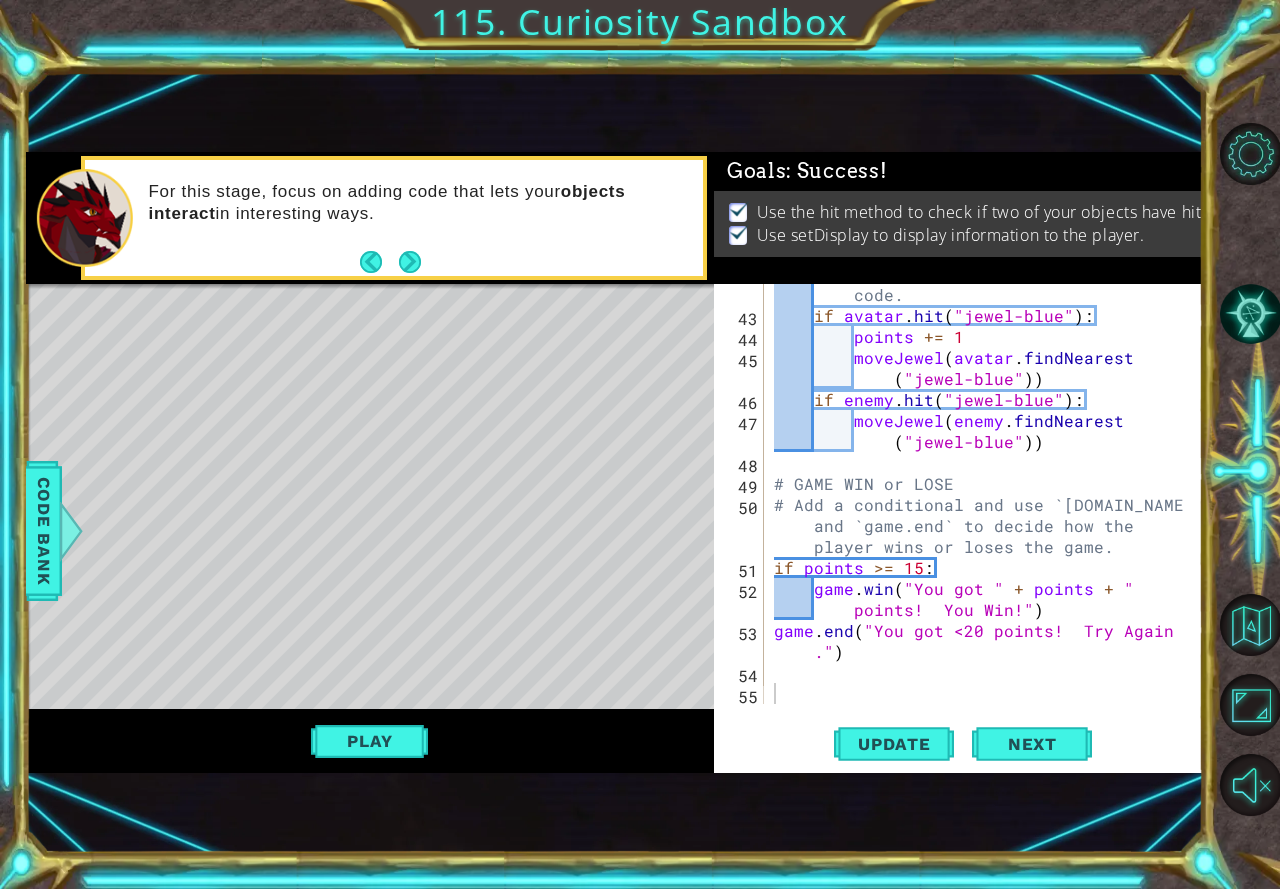 scroll, scrollTop: 0, scrollLeft: 0, axis: both 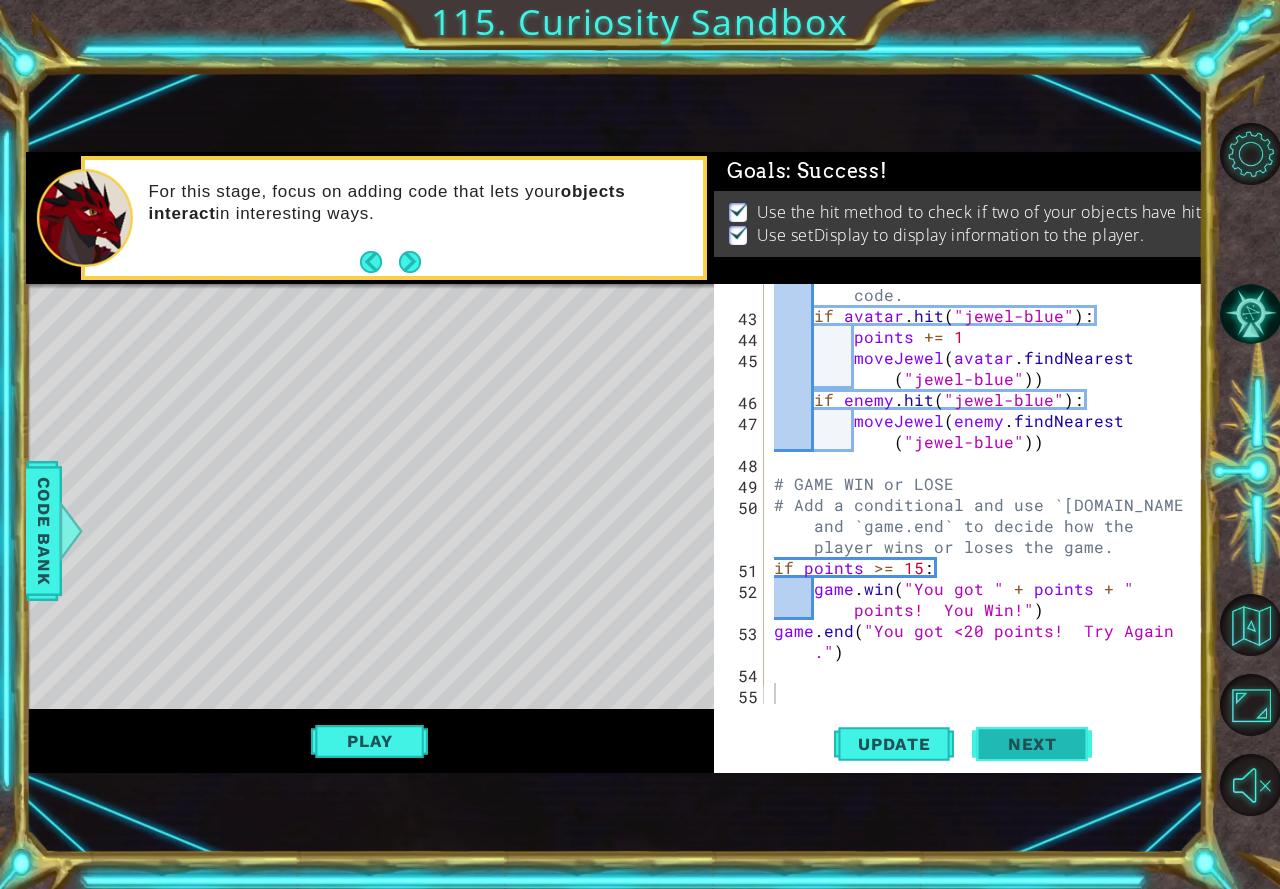click on "Next" at bounding box center [1032, 746] 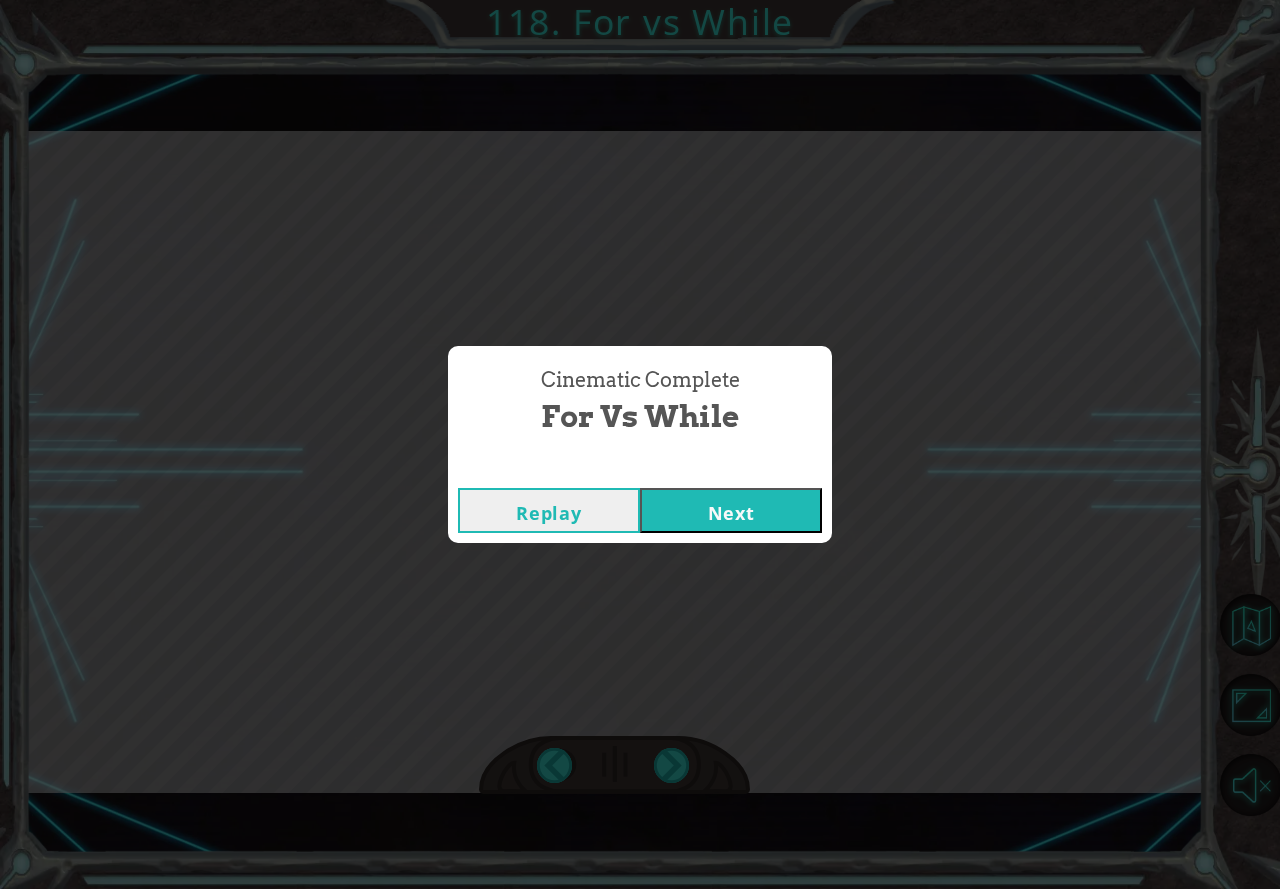 click on "Next" at bounding box center [731, 510] 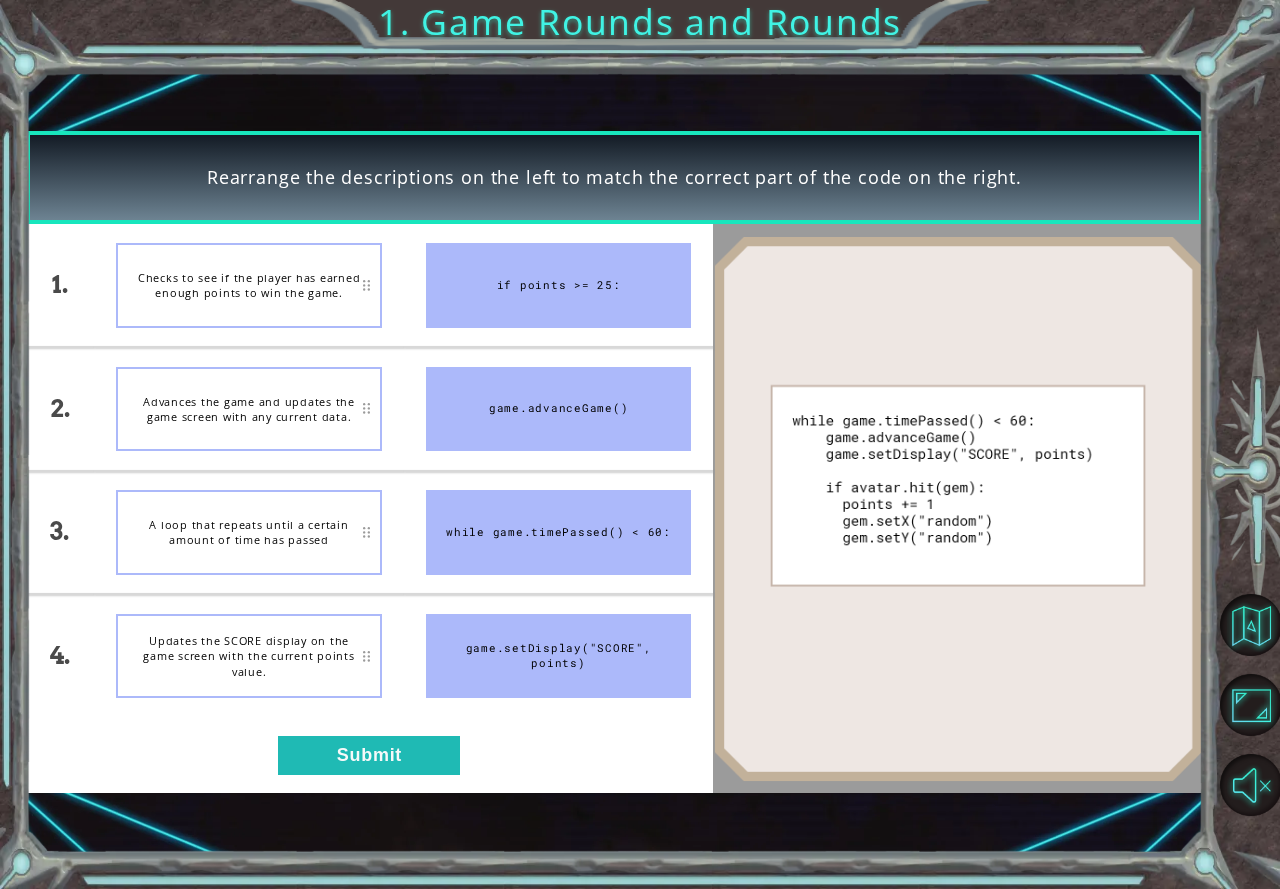 click on "1.
2.
3.
4.
Checks to see if the player has earned enough points to win the game.
Advances the game and updates the game screen with any current data.
A loop that repeats until a certain amount of time has passed
Updates the SCORE display on the game screen with the current points value.
if points >= 25:
game.advanceGame()
while game.timePassed() < 60:
game.setDisplay("SCORE", points)
Submit" at bounding box center (370, 508) 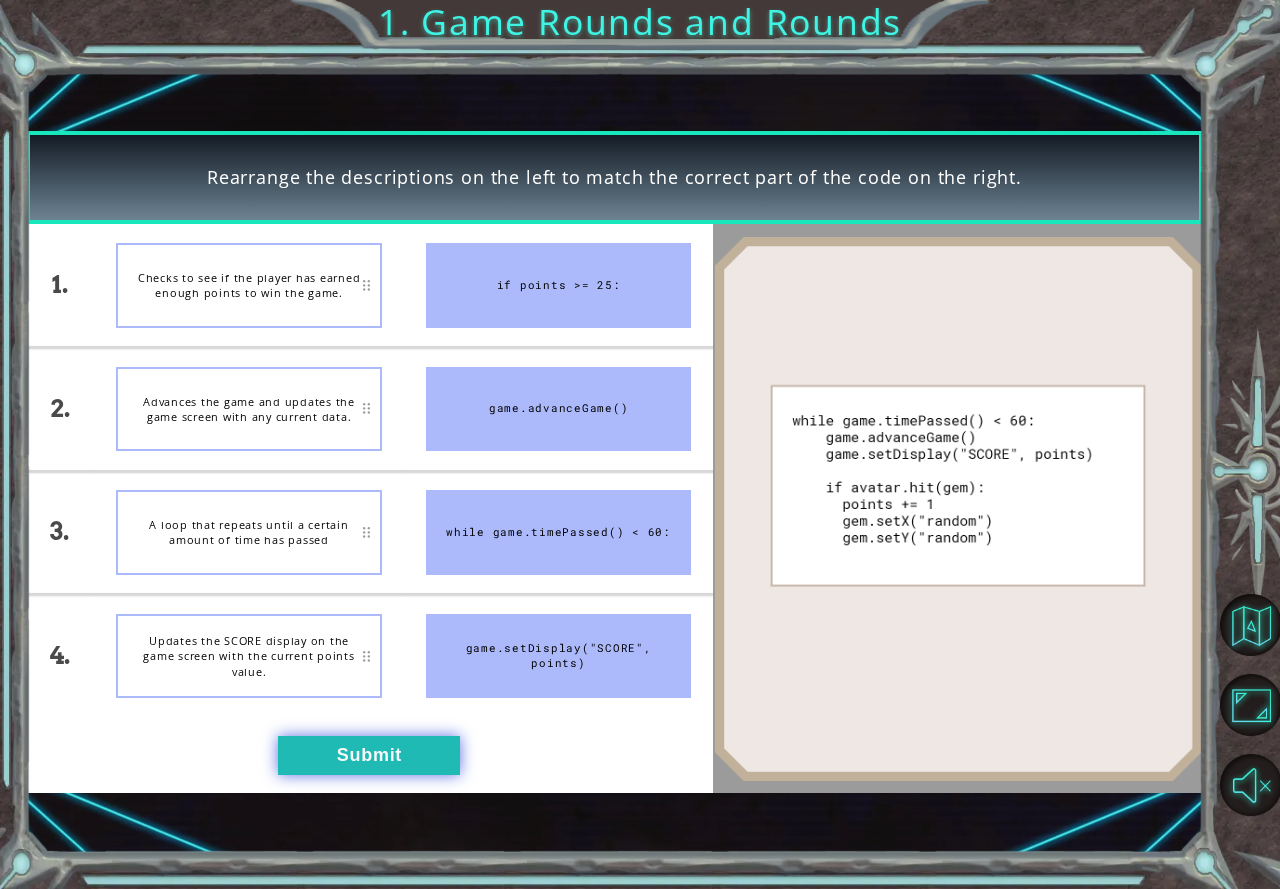click on "Submit" at bounding box center (369, 755) 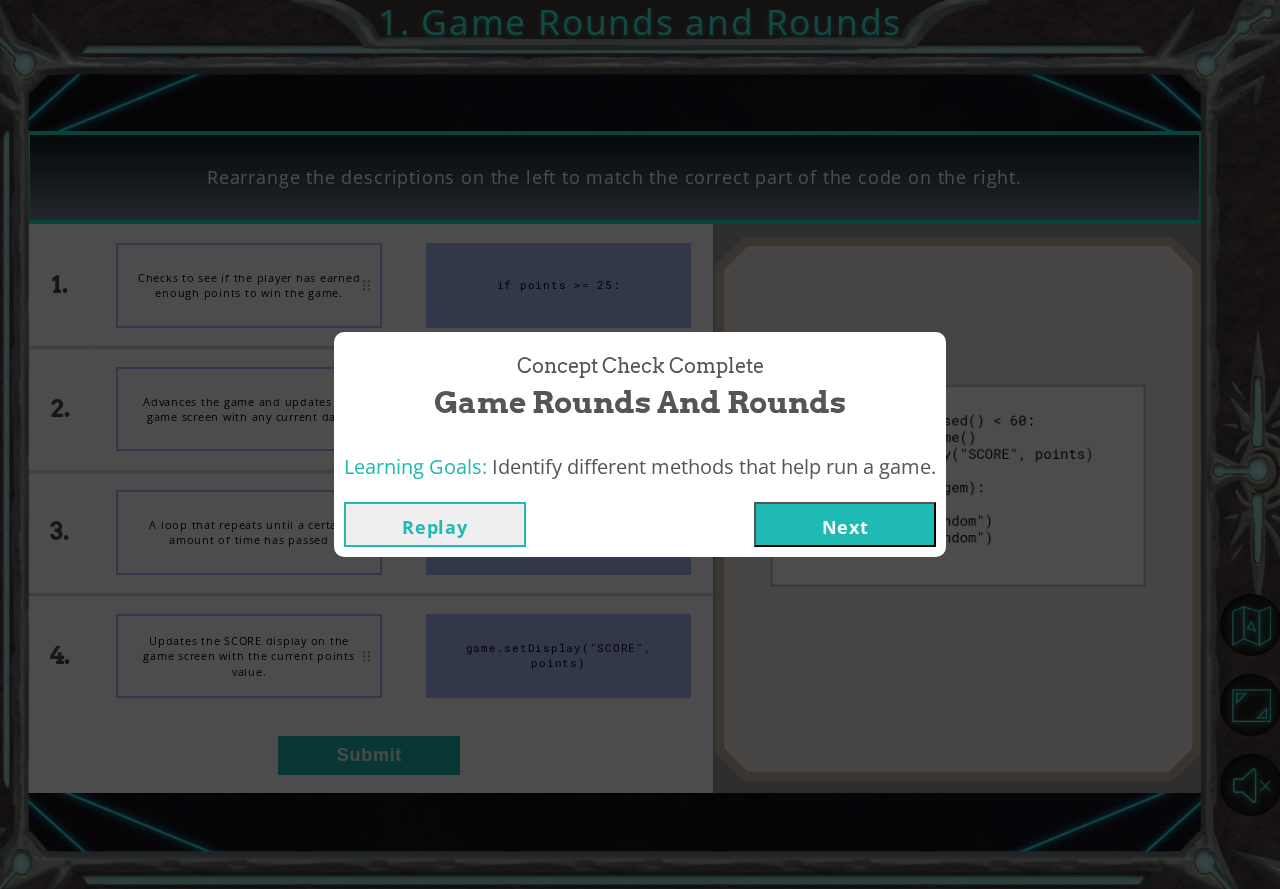 click on "Next" at bounding box center (845, 524) 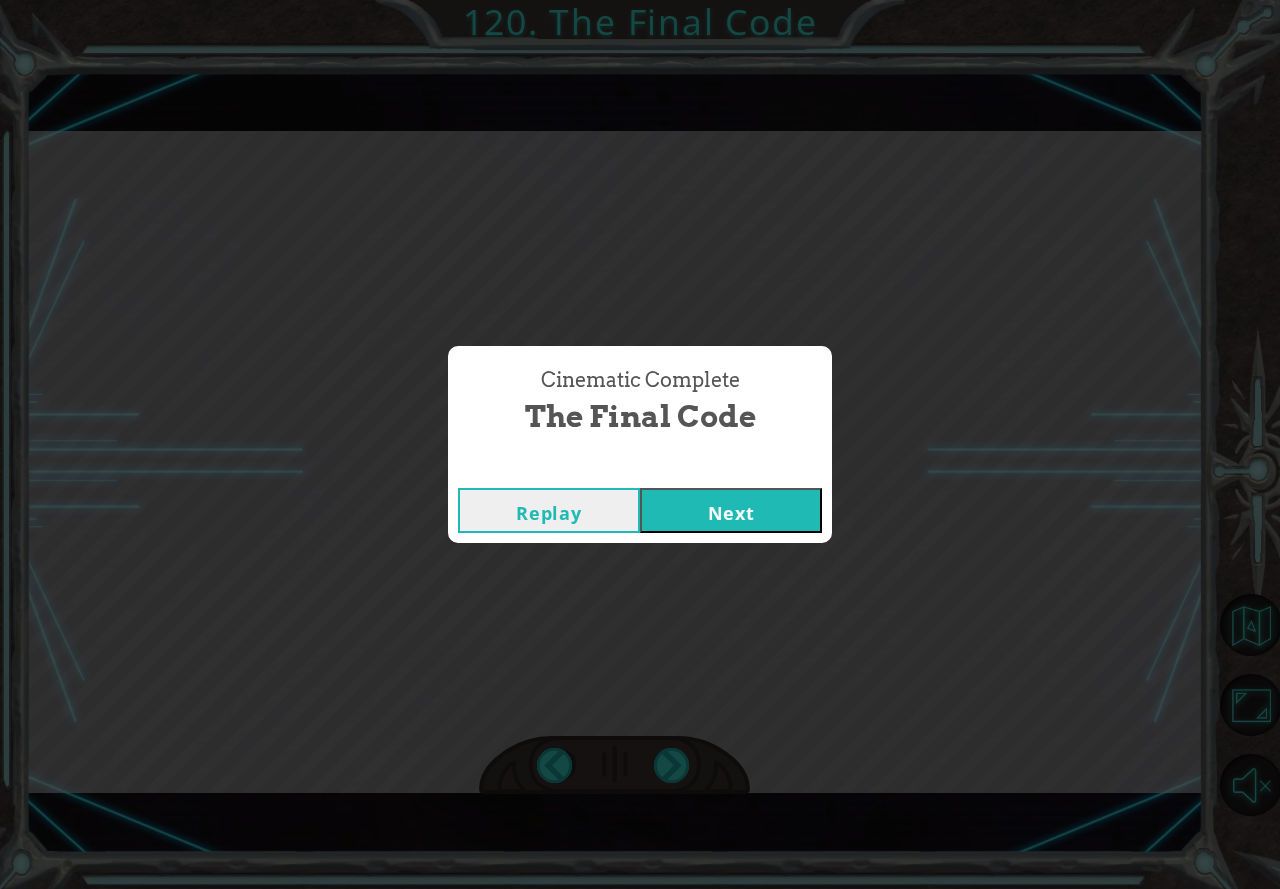 click on "Next" at bounding box center (731, 510) 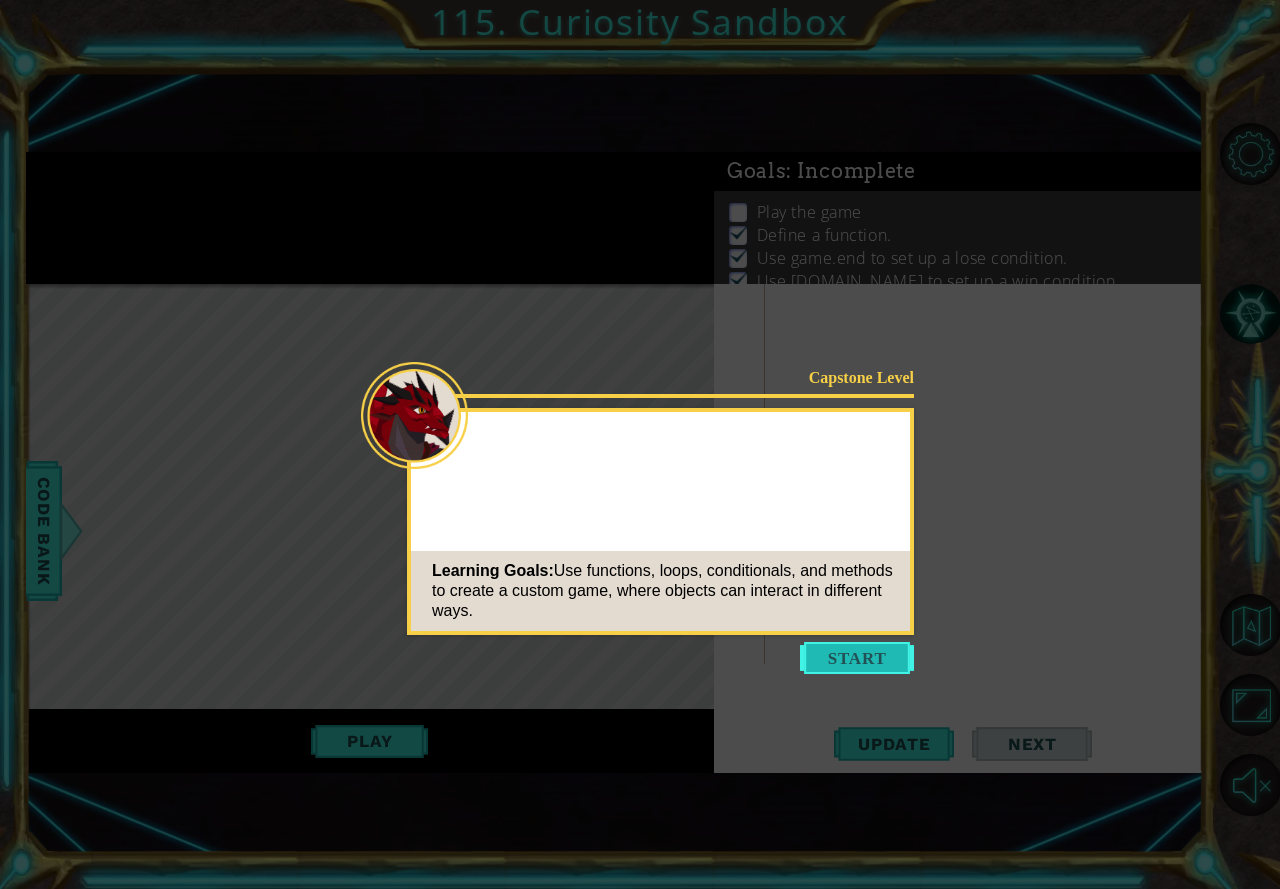 click at bounding box center [857, 658] 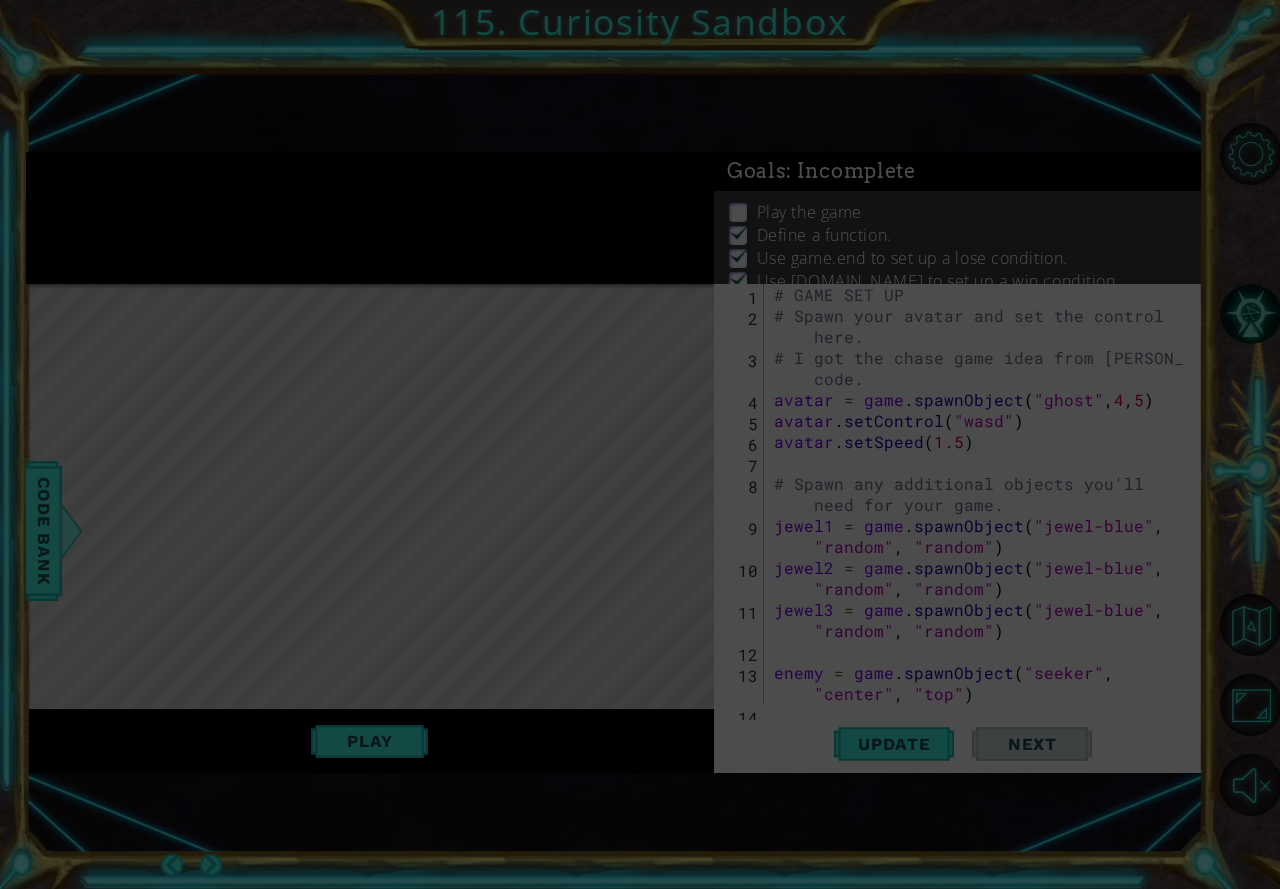 click 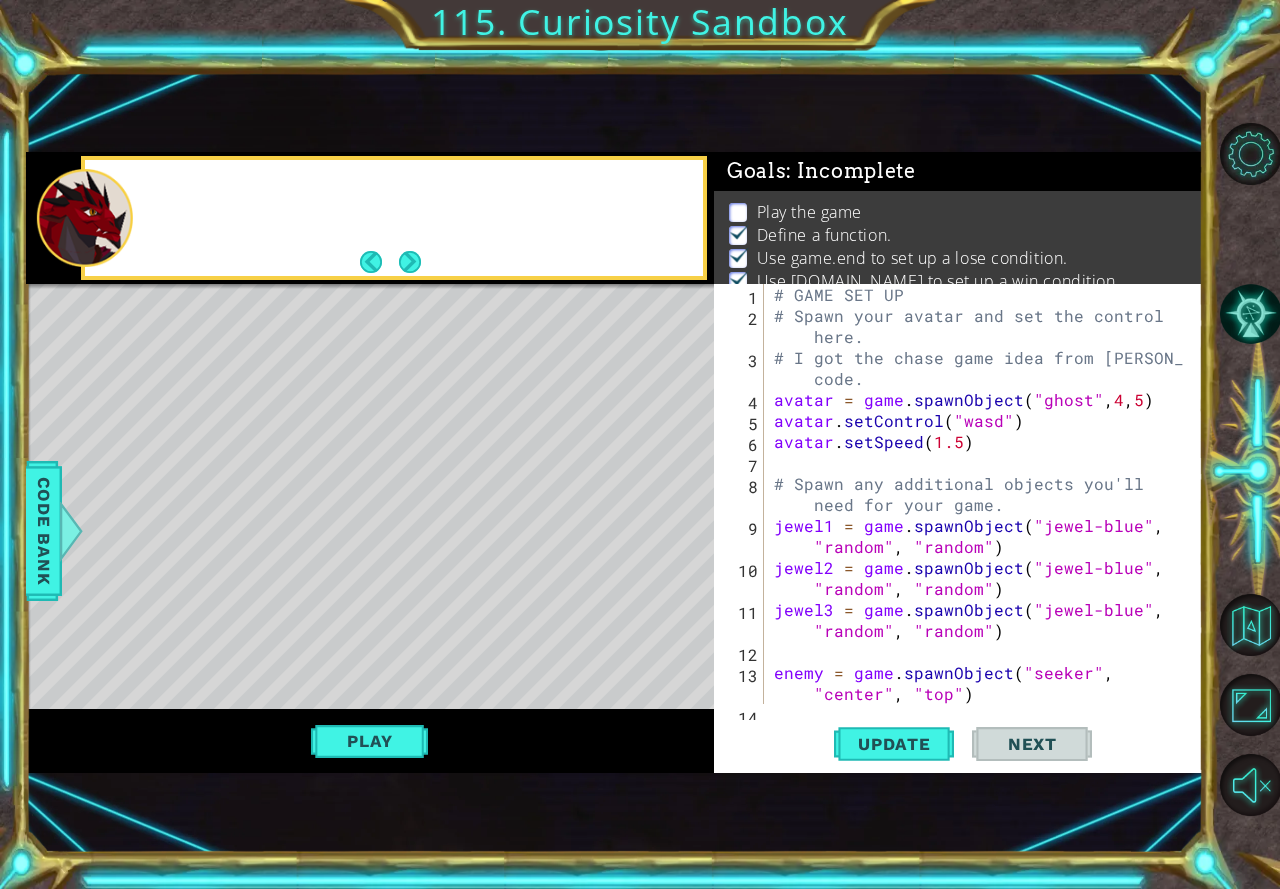 scroll, scrollTop: 23, scrollLeft: 0, axis: vertical 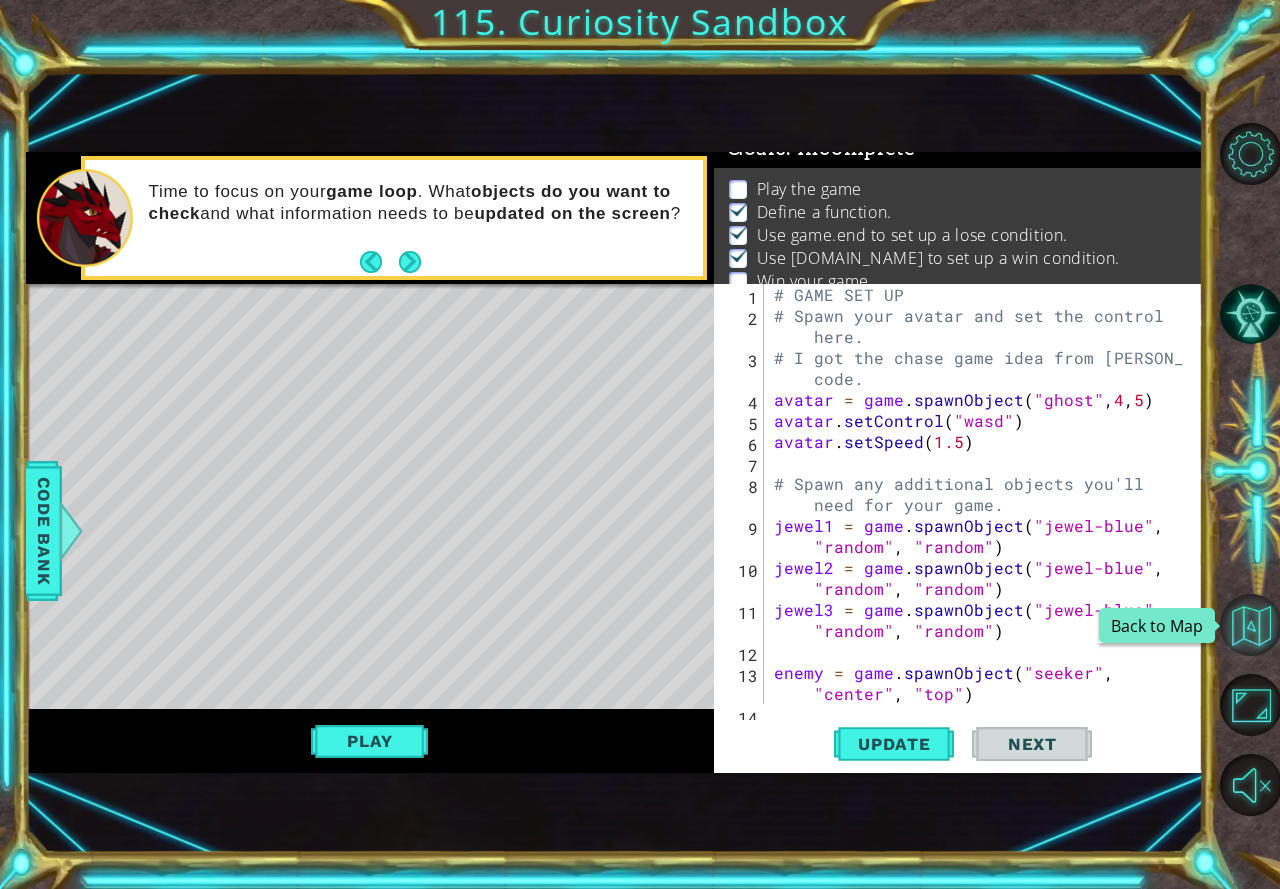 click at bounding box center (1251, 625) 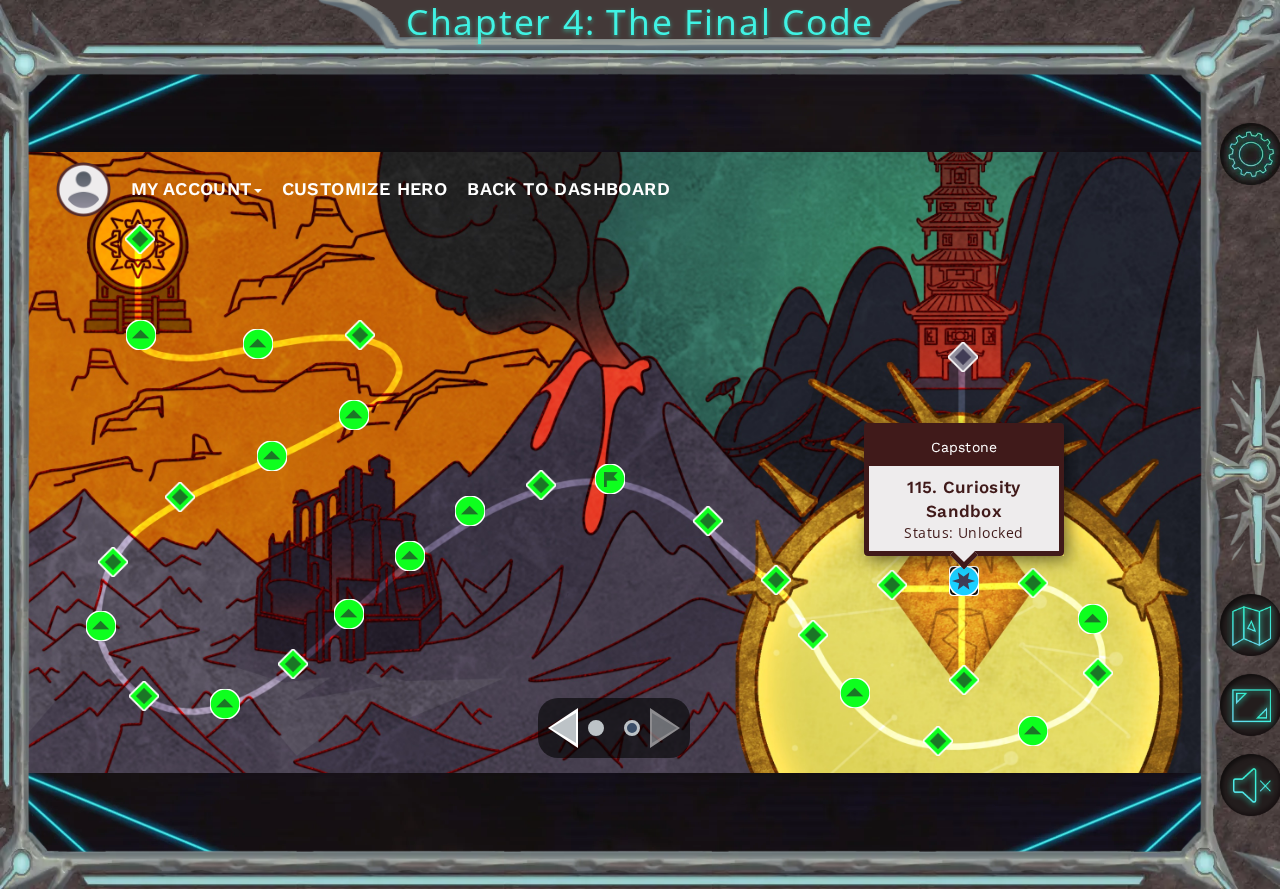 click at bounding box center [964, 581] 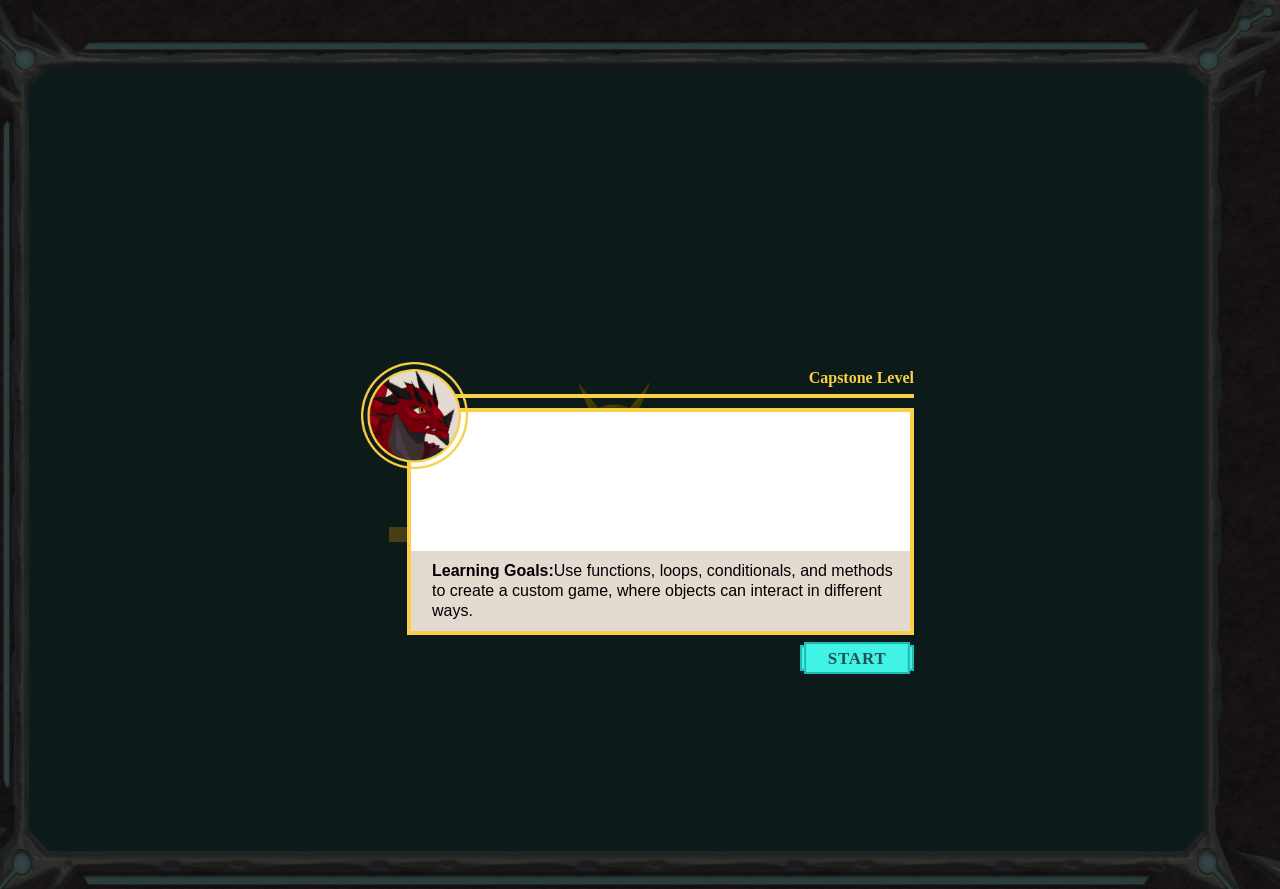 click at bounding box center (857, 658) 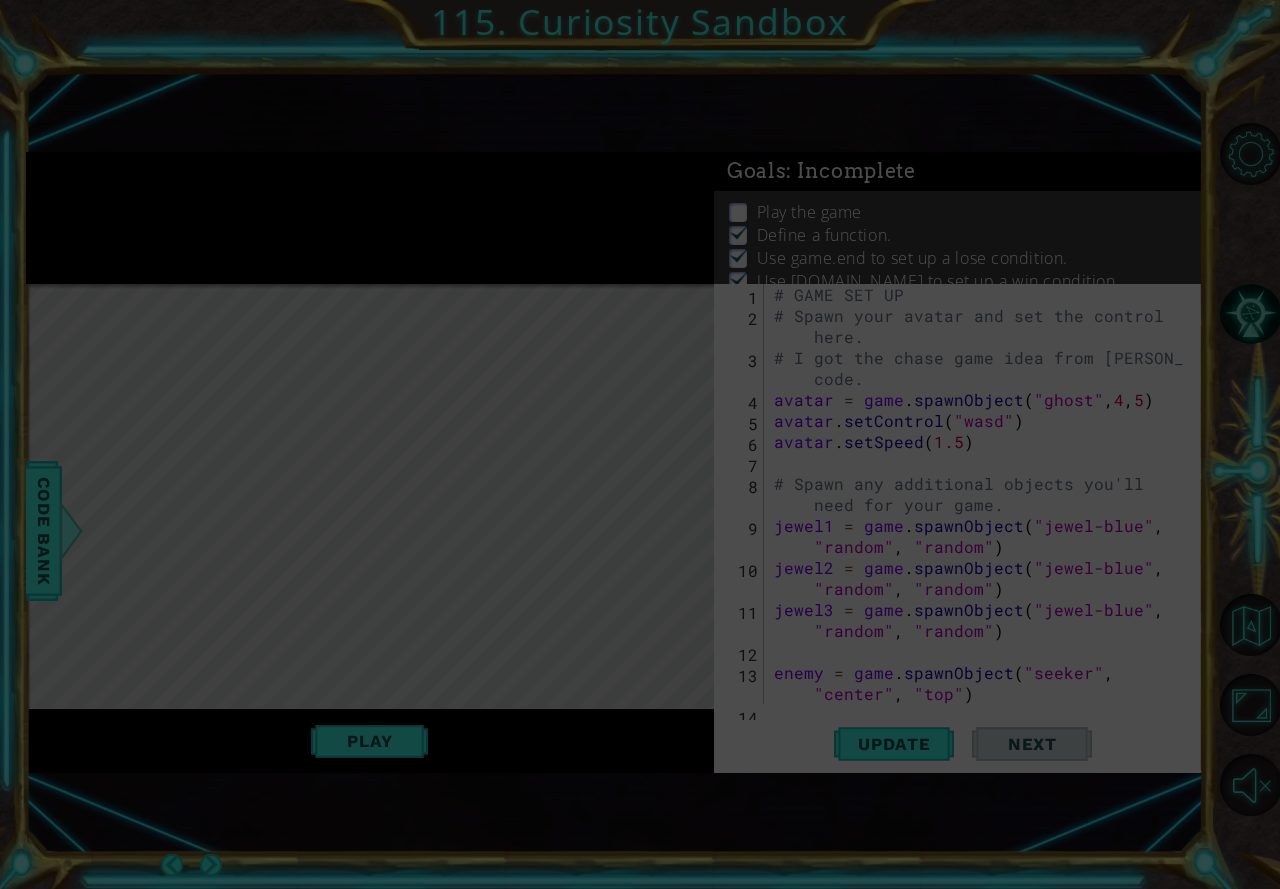 click 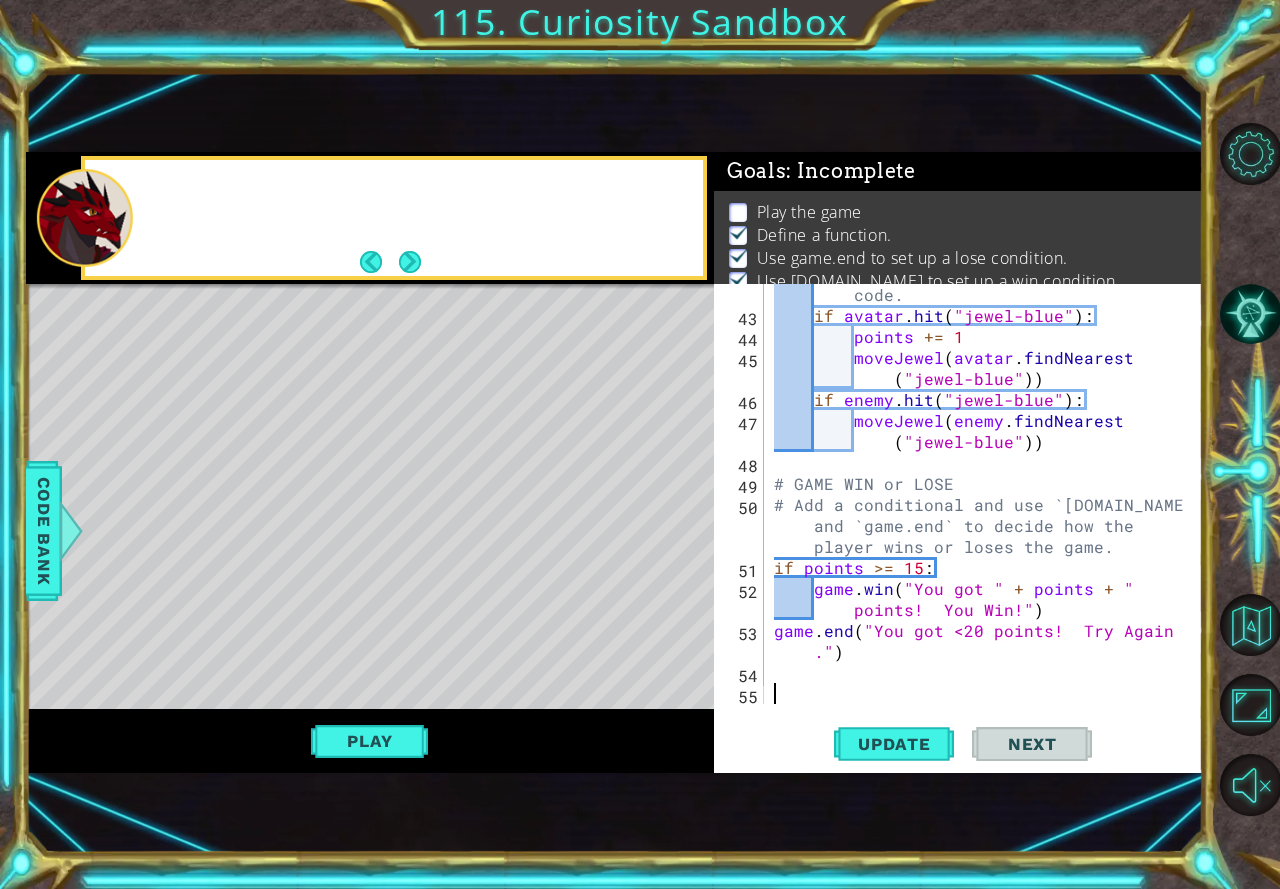 scroll, scrollTop: 23, scrollLeft: 0, axis: vertical 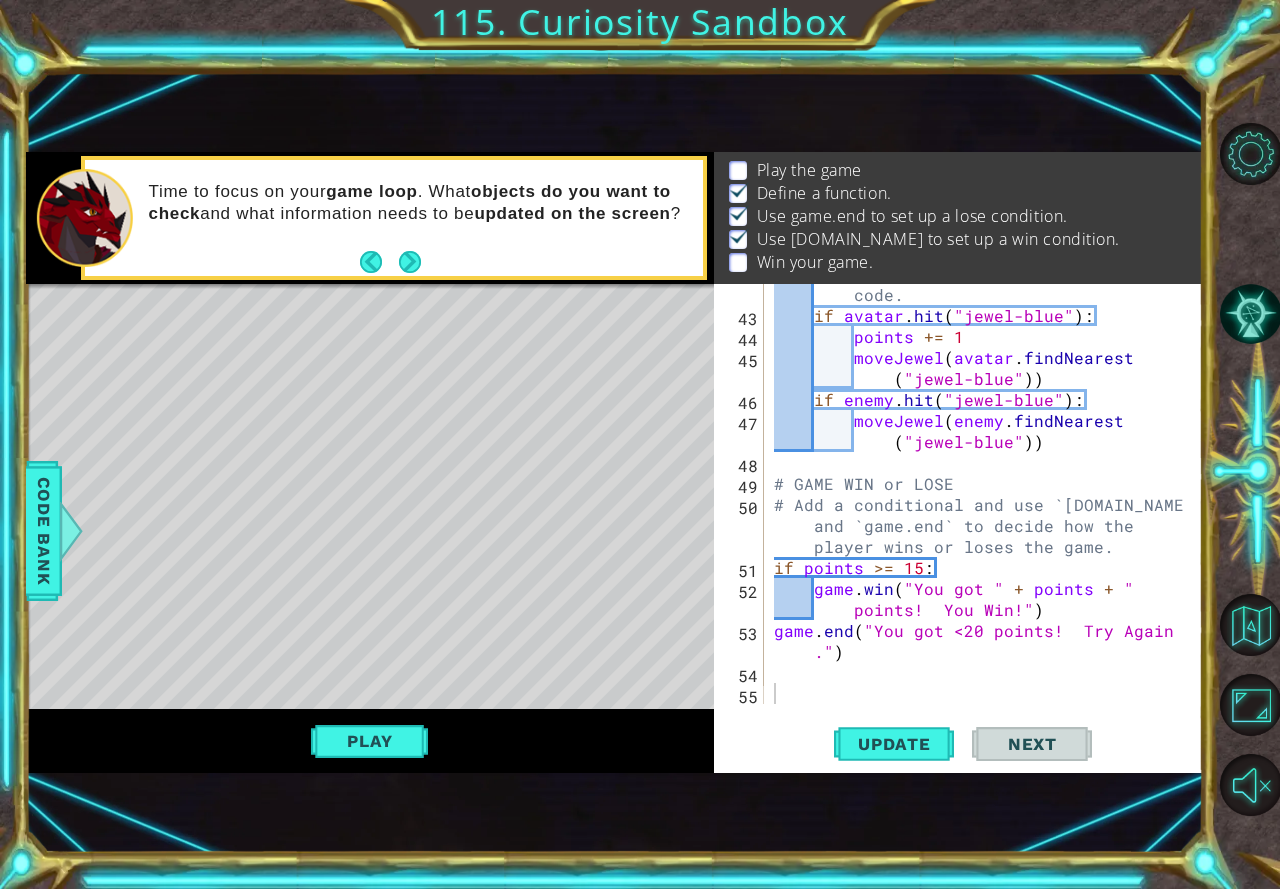 click on "Goals : Incomplete       Play the game
Define a function.
Use game.end to set up a lose condition.
Use [DOMAIN_NAME] to set up a win condition.
Win your game." at bounding box center (958, 218) 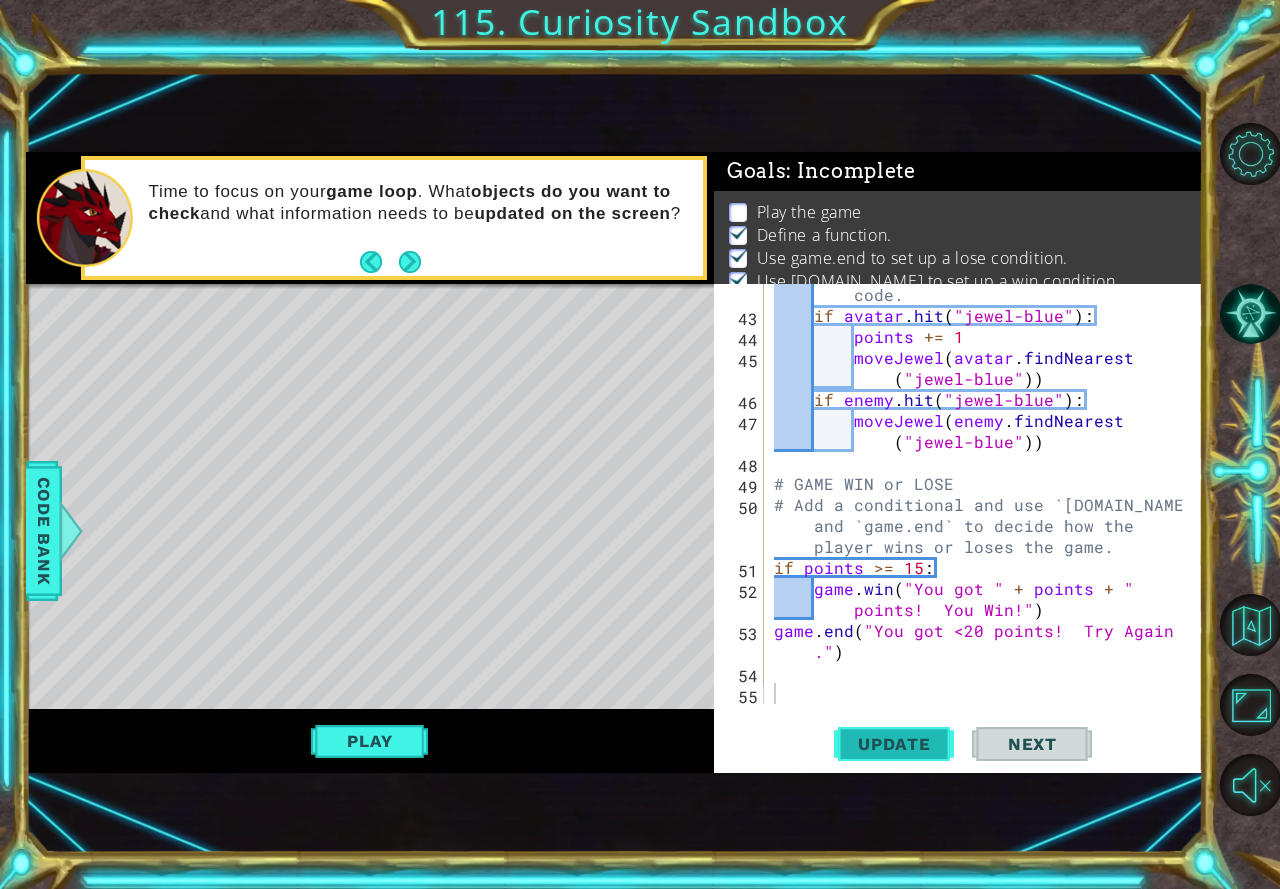 click on "Update" at bounding box center (894, 744) 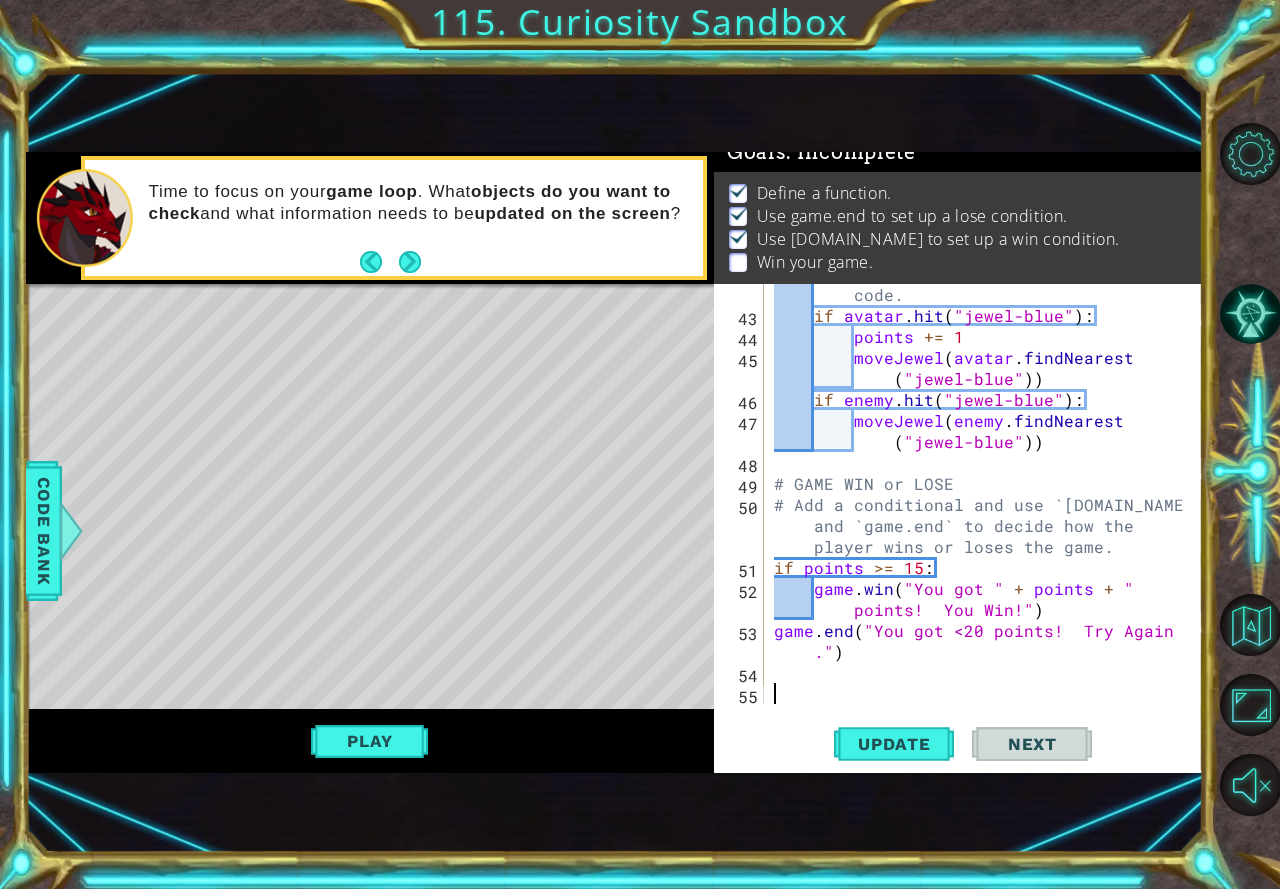 scroll, scrollTop: 23, scrollLeft: 0, axis: vertical 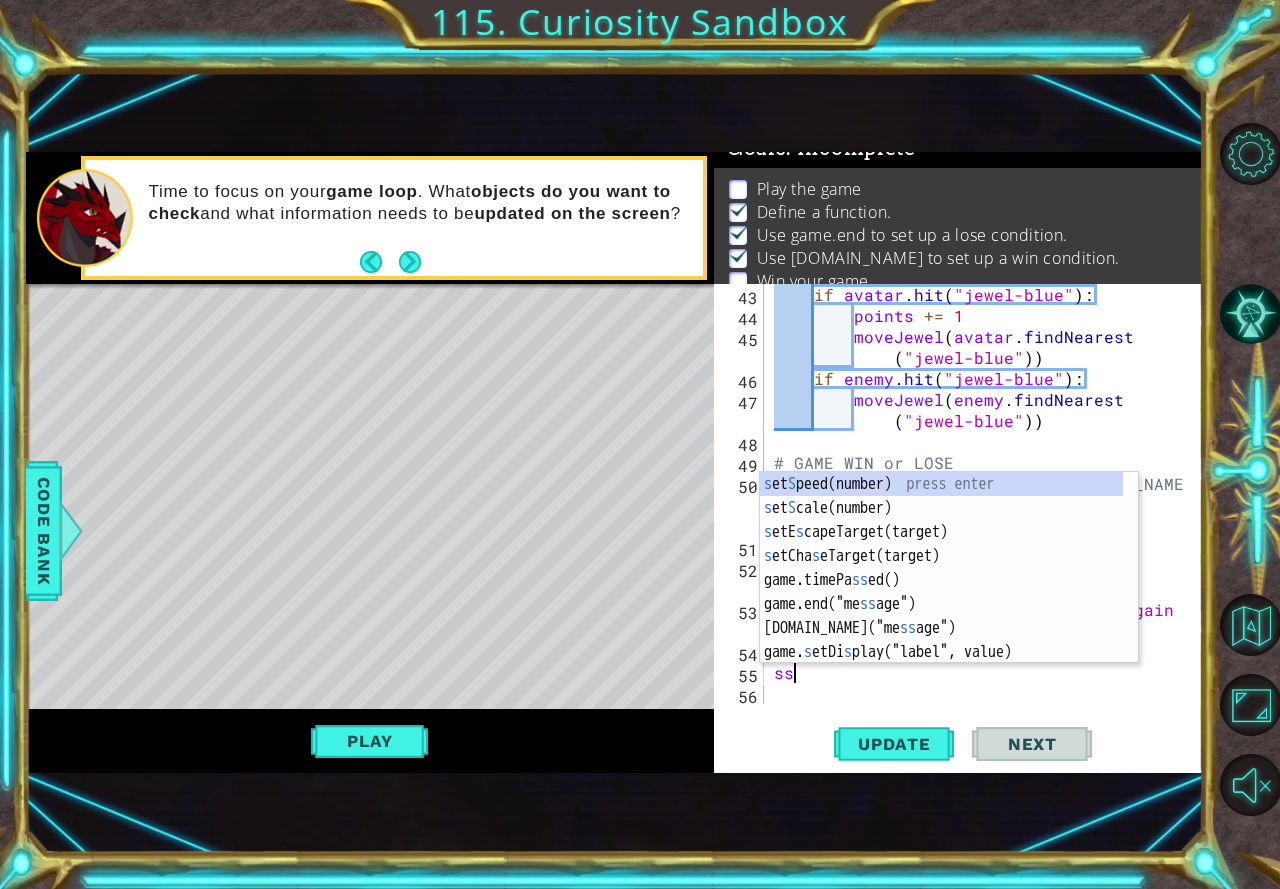 type on "s" 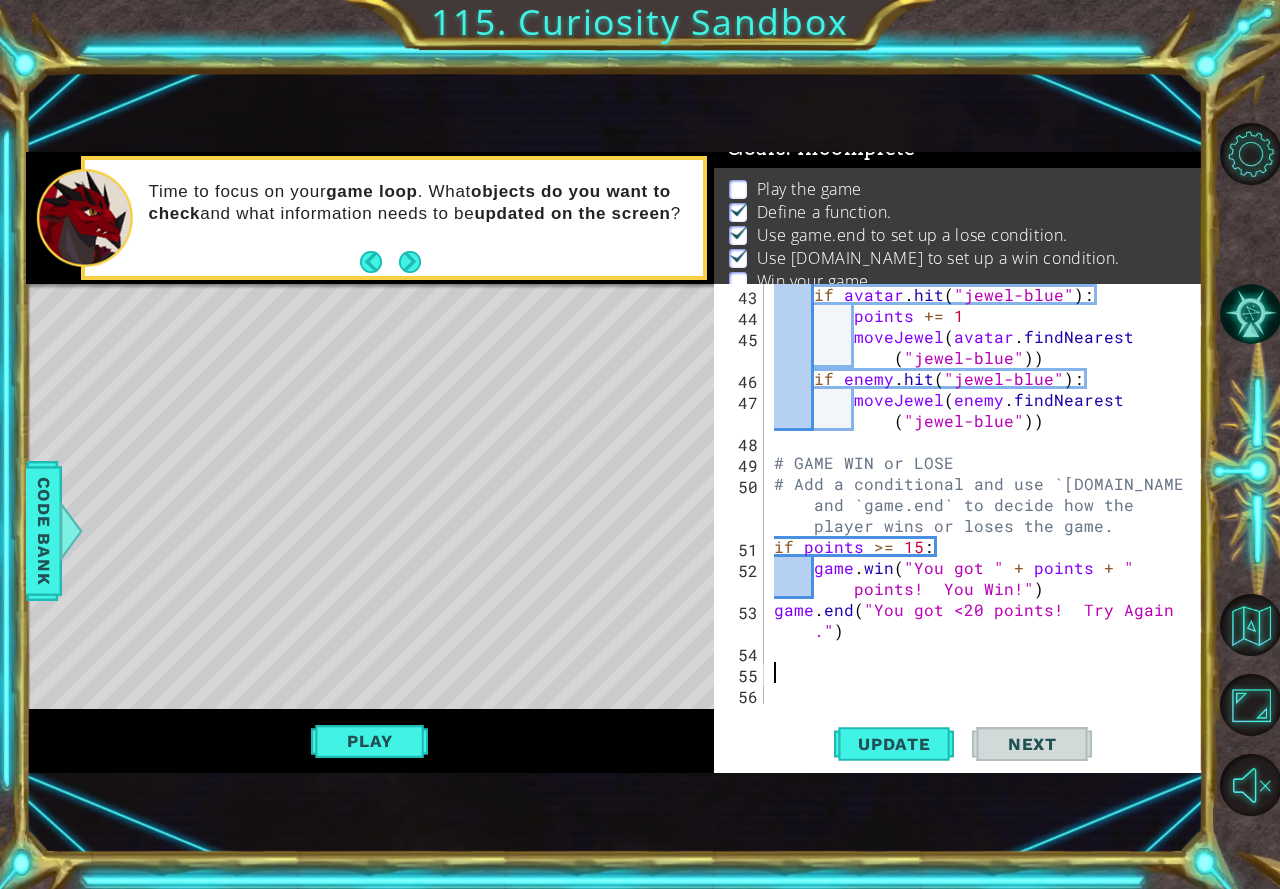 click on "if   avatar . hit ( "jewel-blue" ) :          points   +=   1          moveJewel ( avatar . findNearest              ( "jewel-blue" ))      if   enemy . hit ( "jewel-blue" ) :          moveJewel ( enemy . findNearest              ( "jewel-blue" )) # GAME WIN or LOSE # Add a conditional and use `[DOMAIN_NAME]`       and `game.end` to decide how the       player wins or loses the game. if   points   >=   15 :      game . win ( "You got "   +   points   +   "           points!  You Win!" ) game . end ( "You got <20 points!  Try Again      ." )" at bounding box center [981, 515] 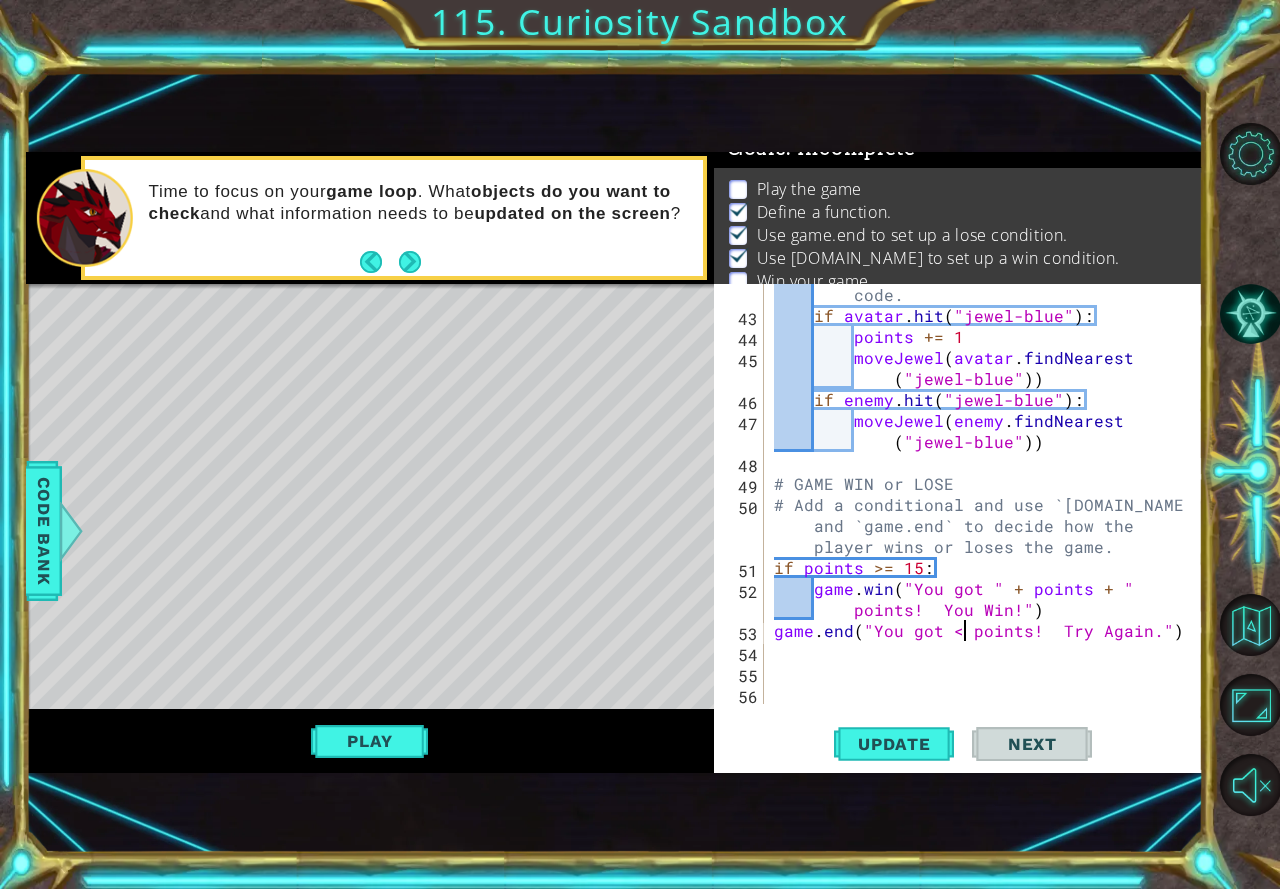 scroll, scrollTop: 1302, scrollLeft: 0, axis: vertical 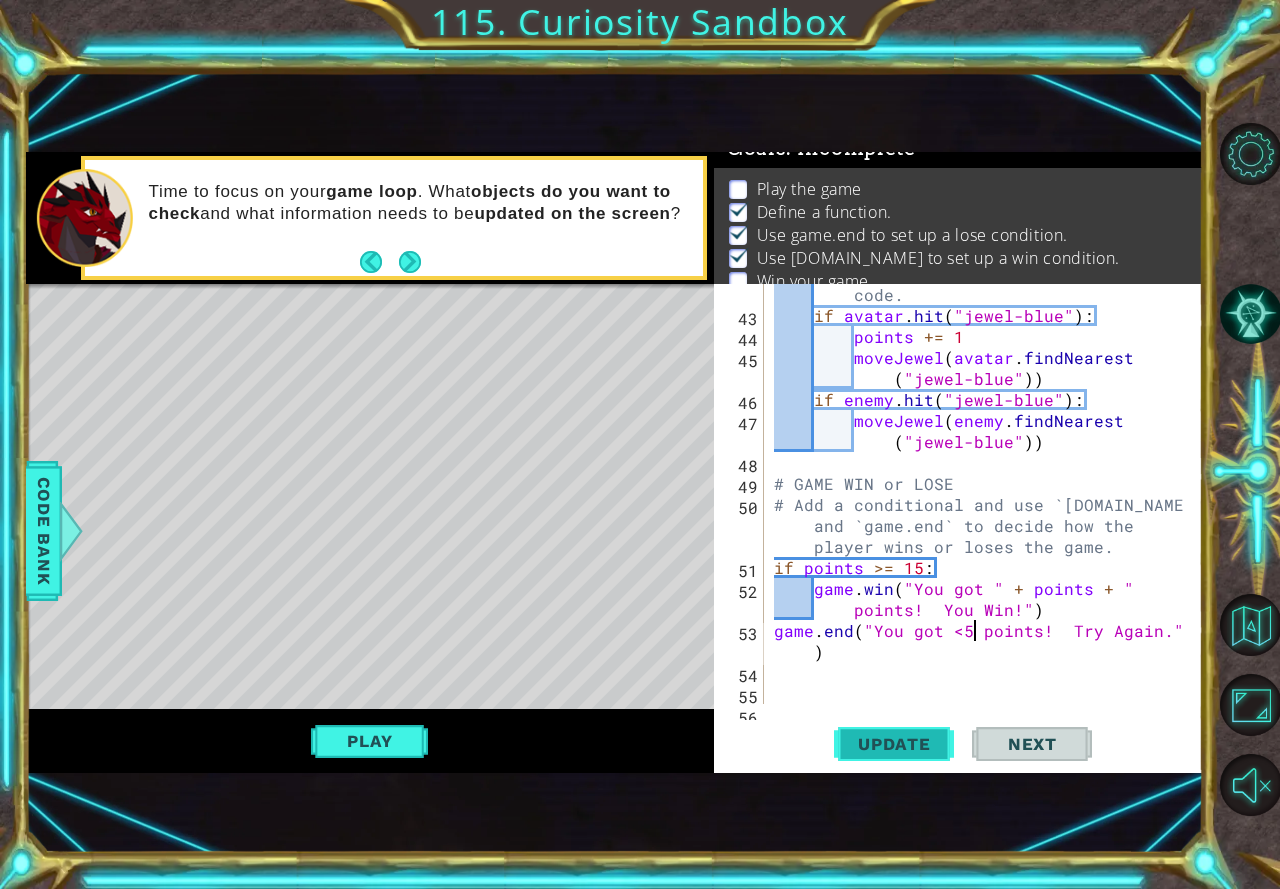 click on "Update" at bounding box center (894, 744) 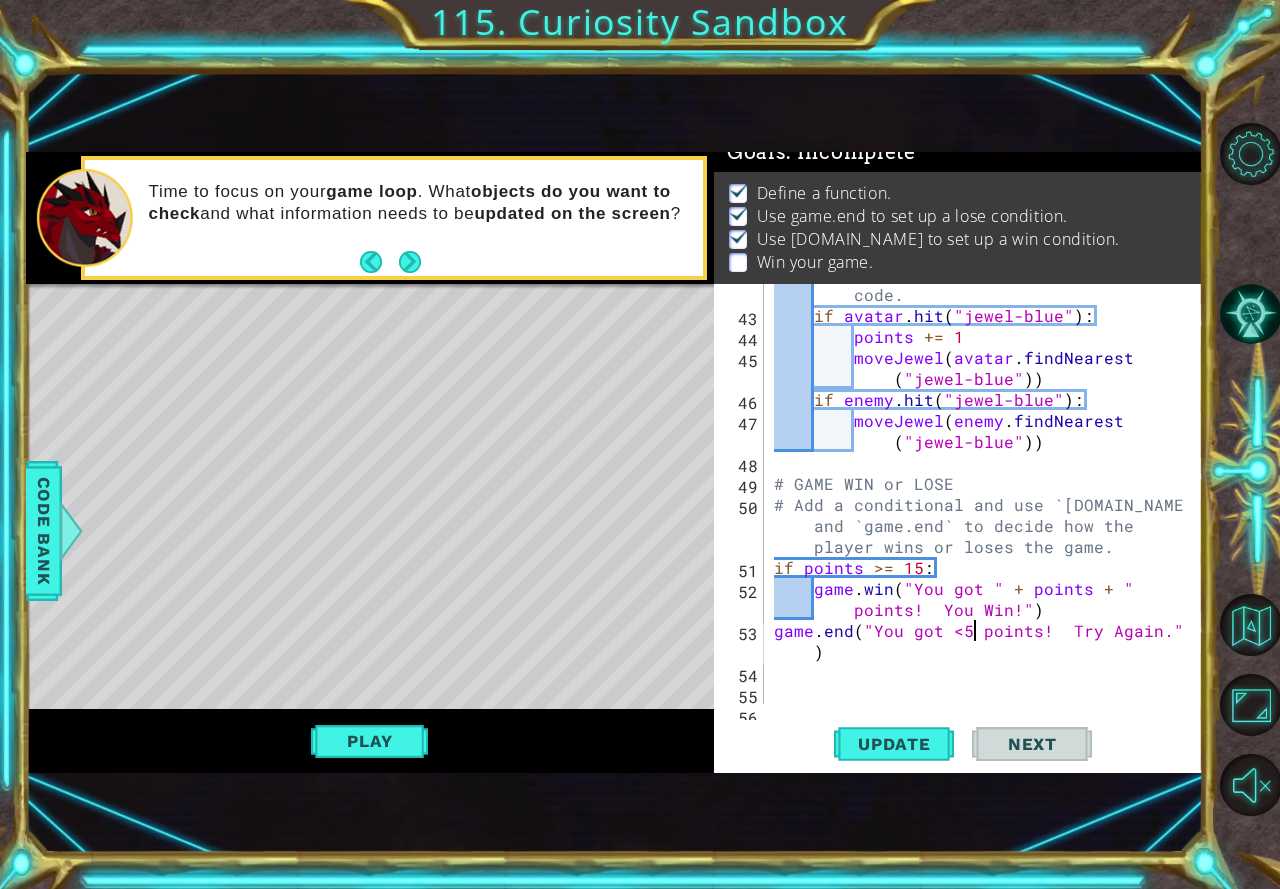 scroll, scrollTop: 34, scrollLeft: 0, axis: vertical 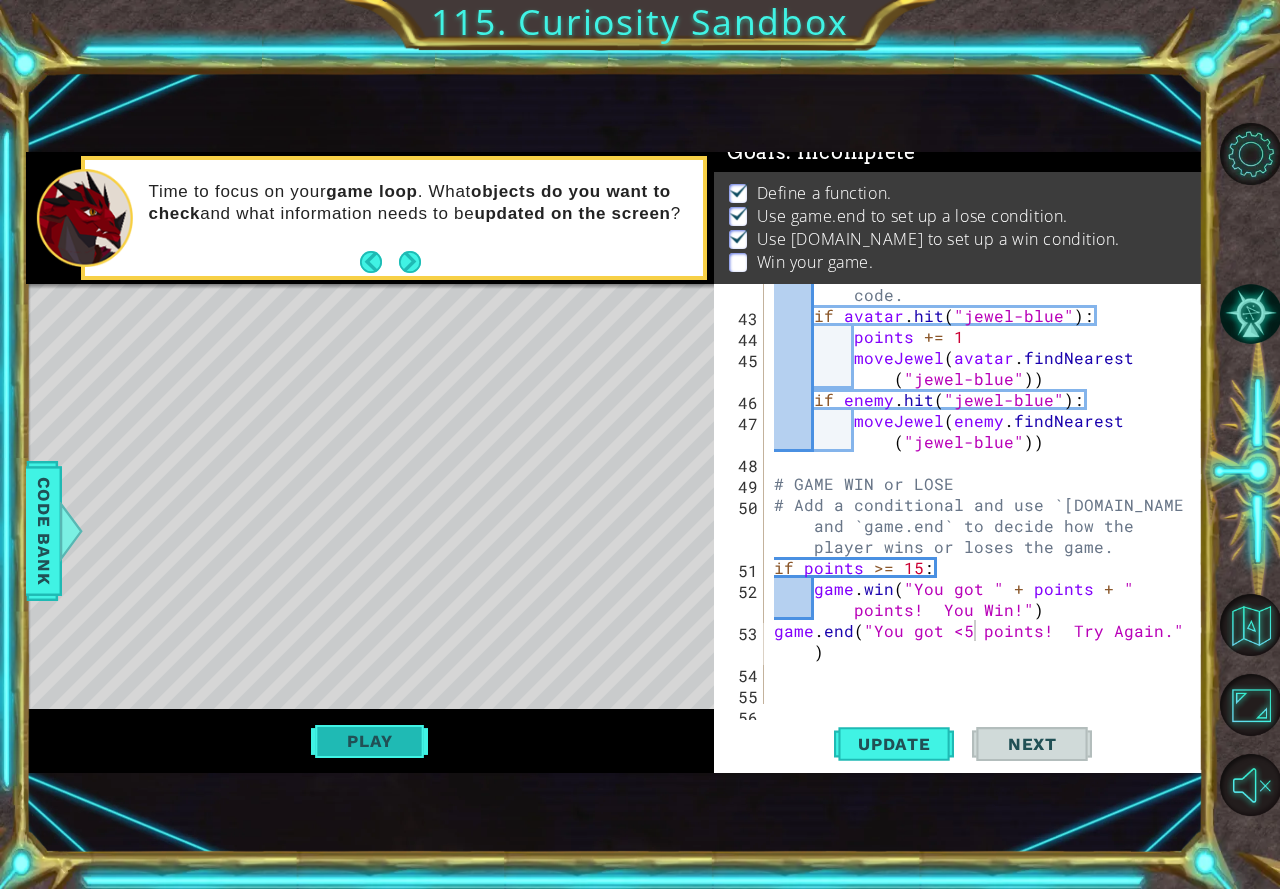 click on "Play" at bounding box center (369, 741) 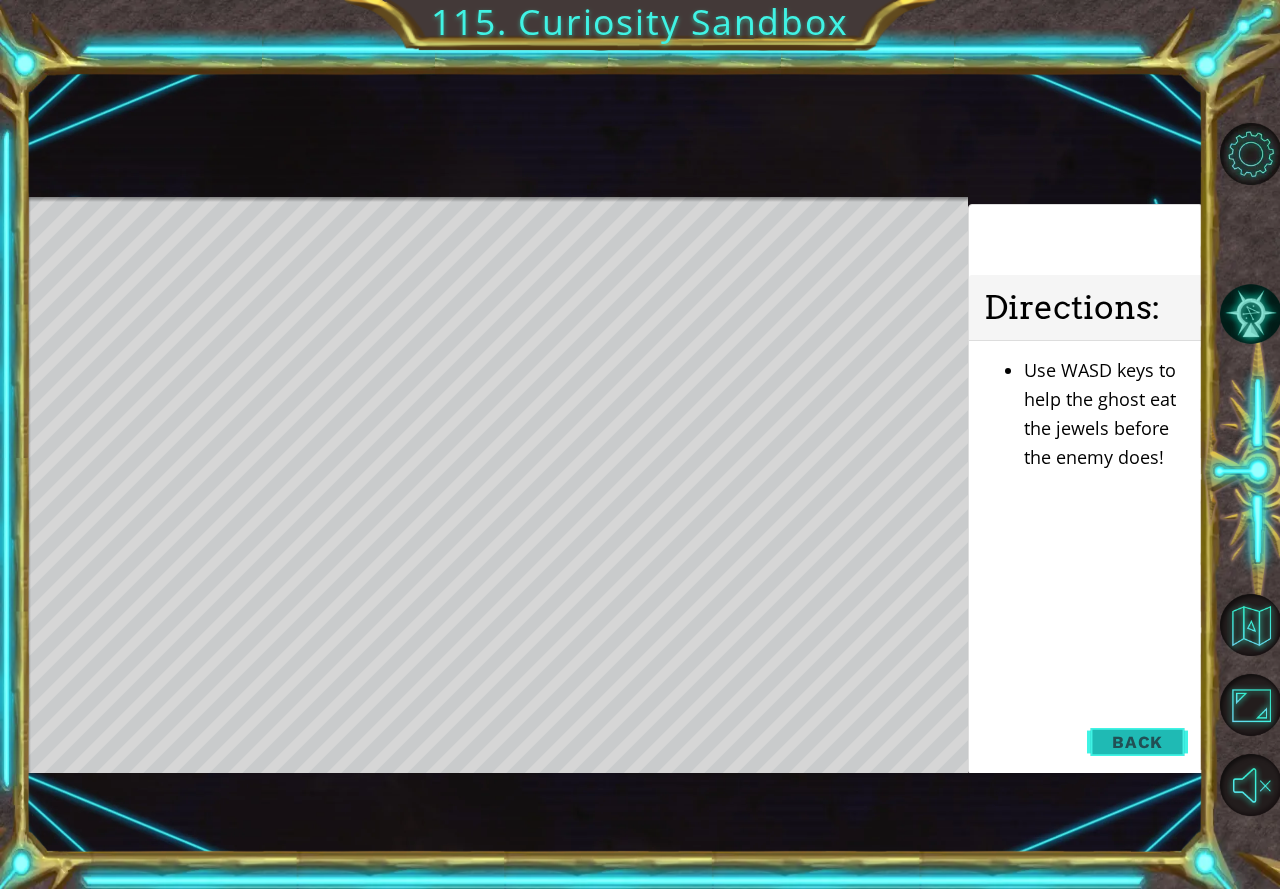 click on "Back" at bounding box center (1137, 742) 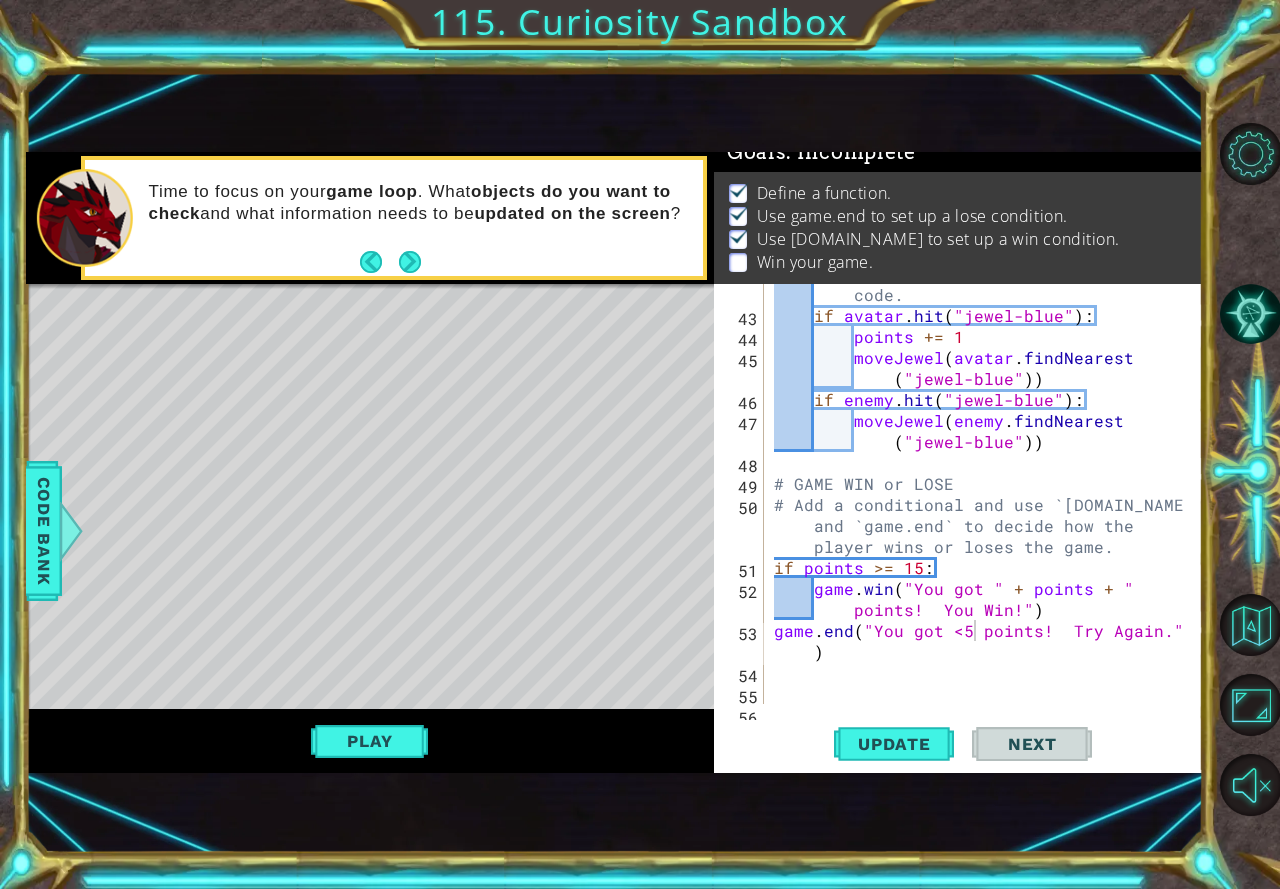 scroll, scrollTop: 23, scrollLeft: 0, axis: vertical 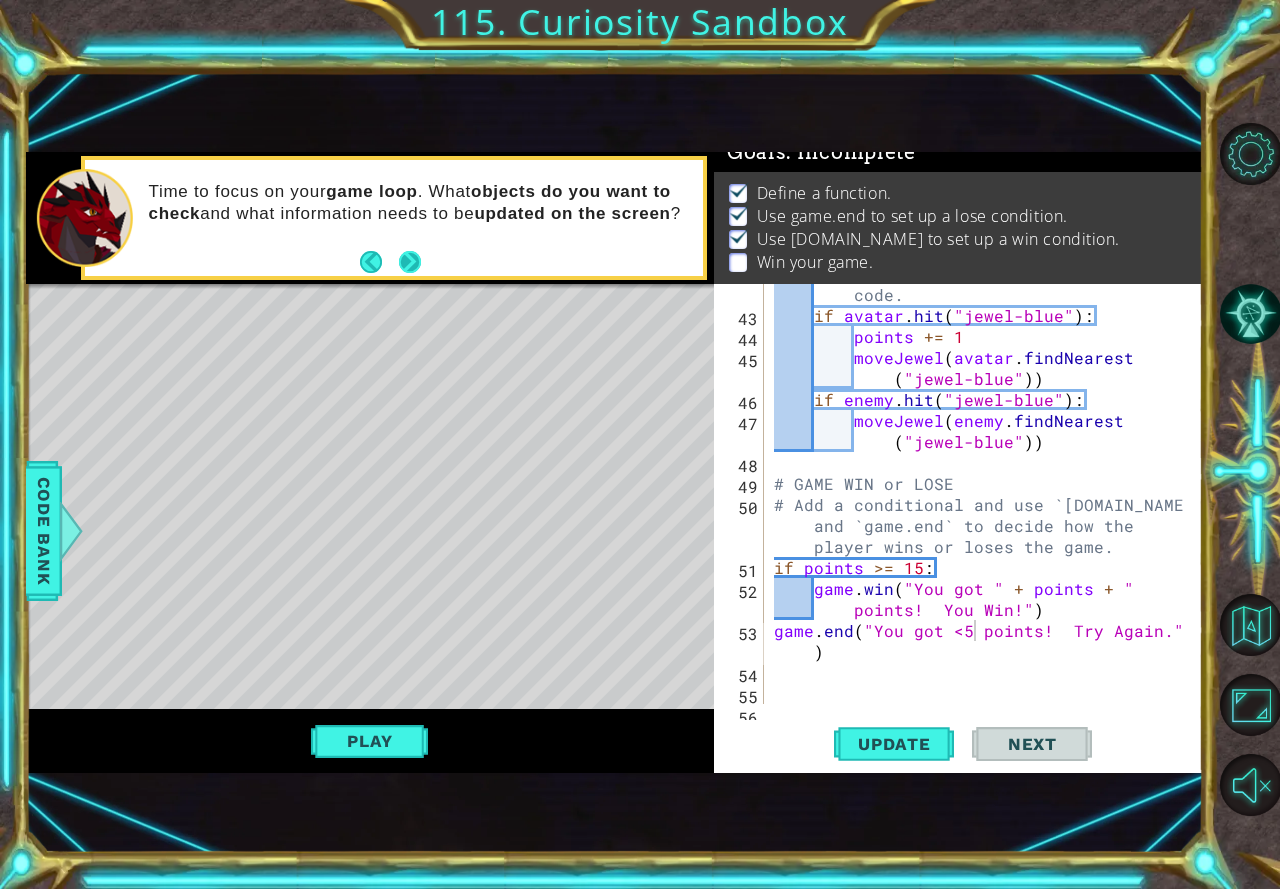 click at bounding box center (409, 262) 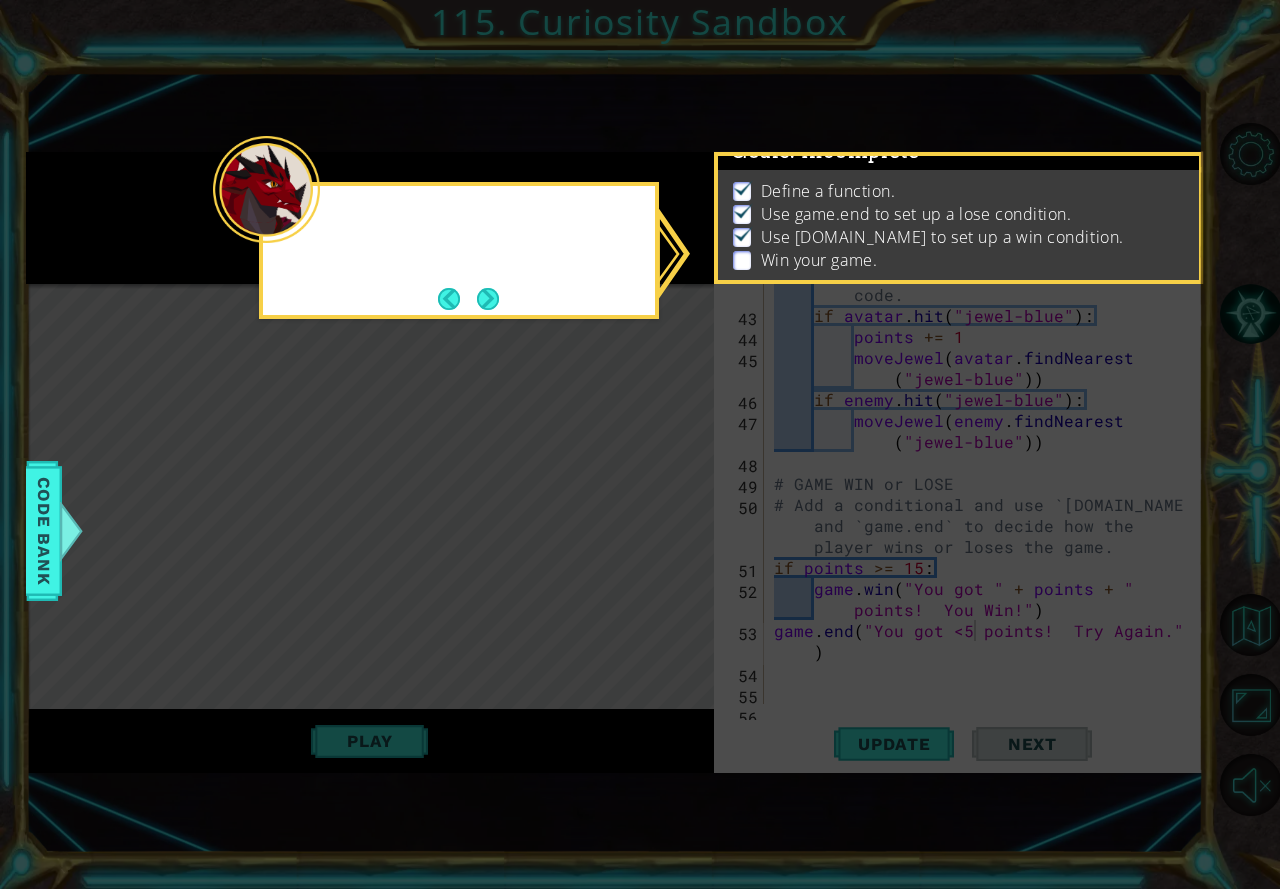 scroll, scrollTop: 22, scrollLeft: 0, axis: vertical 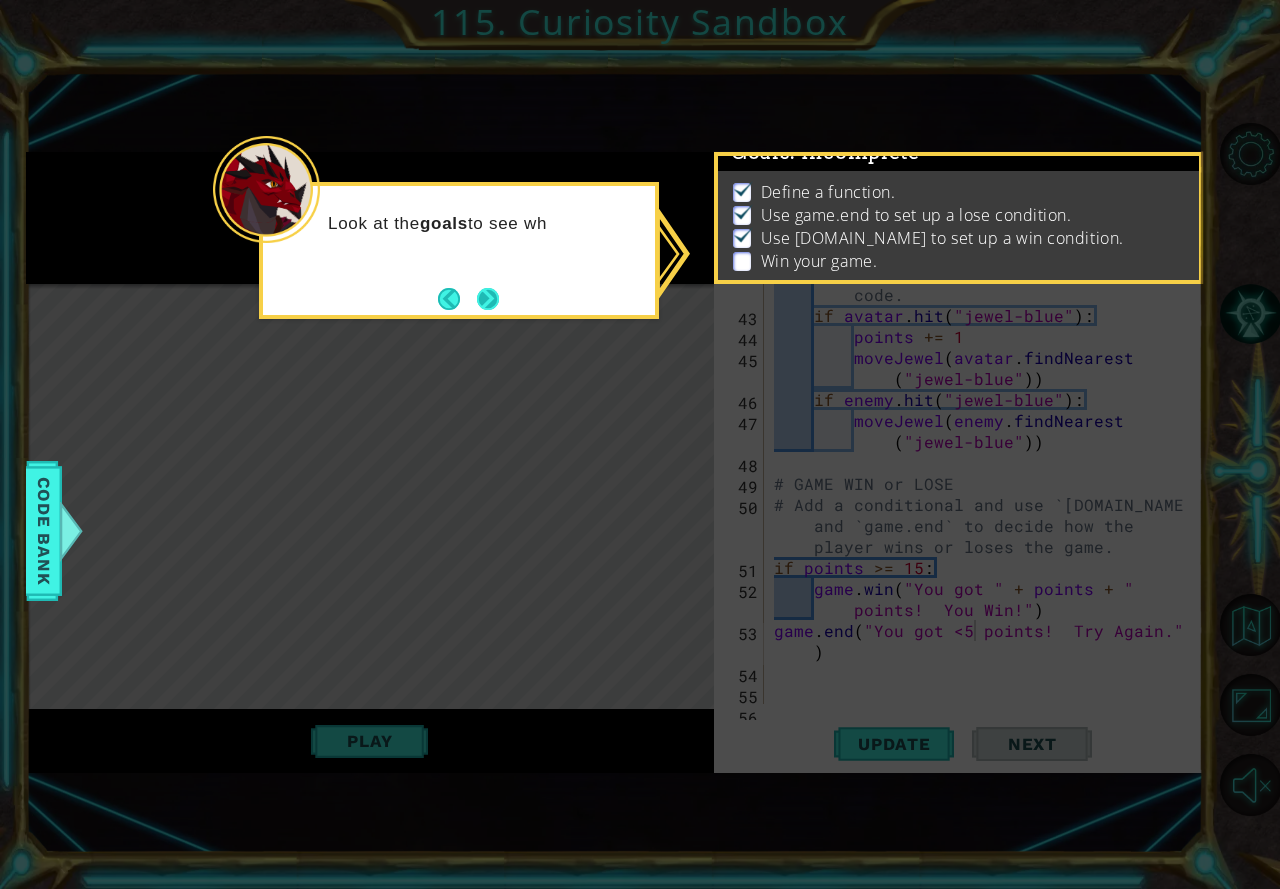 click at bounding box center (488, 299) 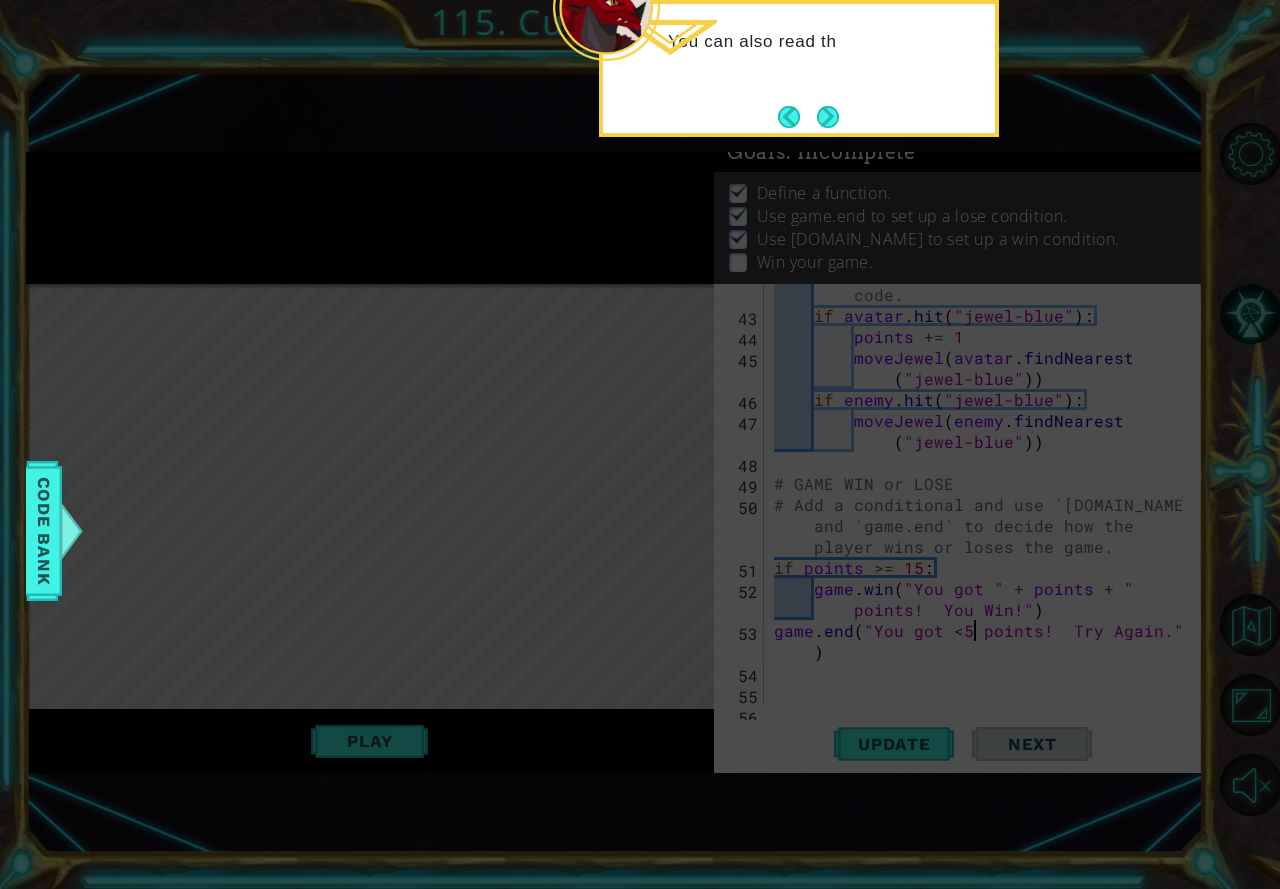 click at bounding box center [828, 117] 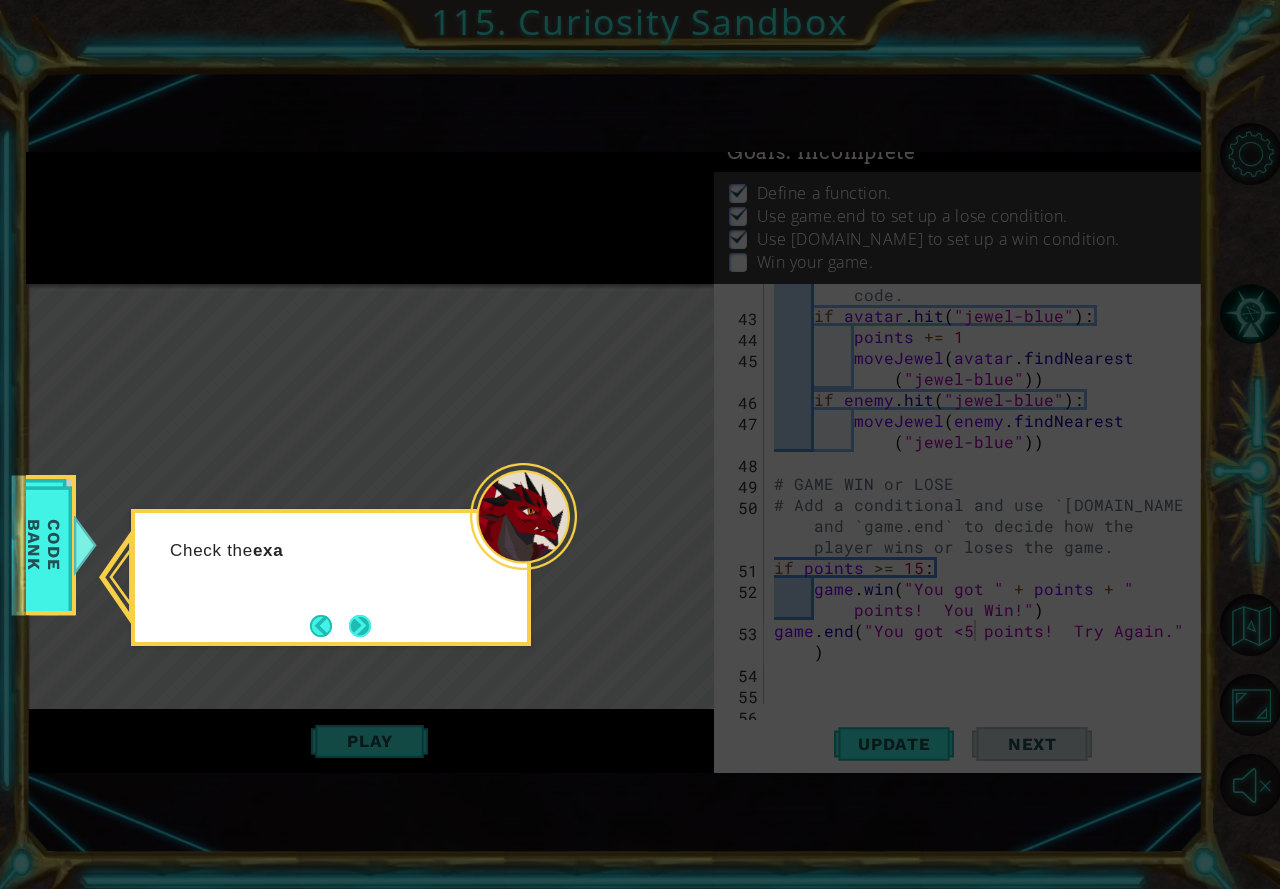 click at bounding box center [360, 625] 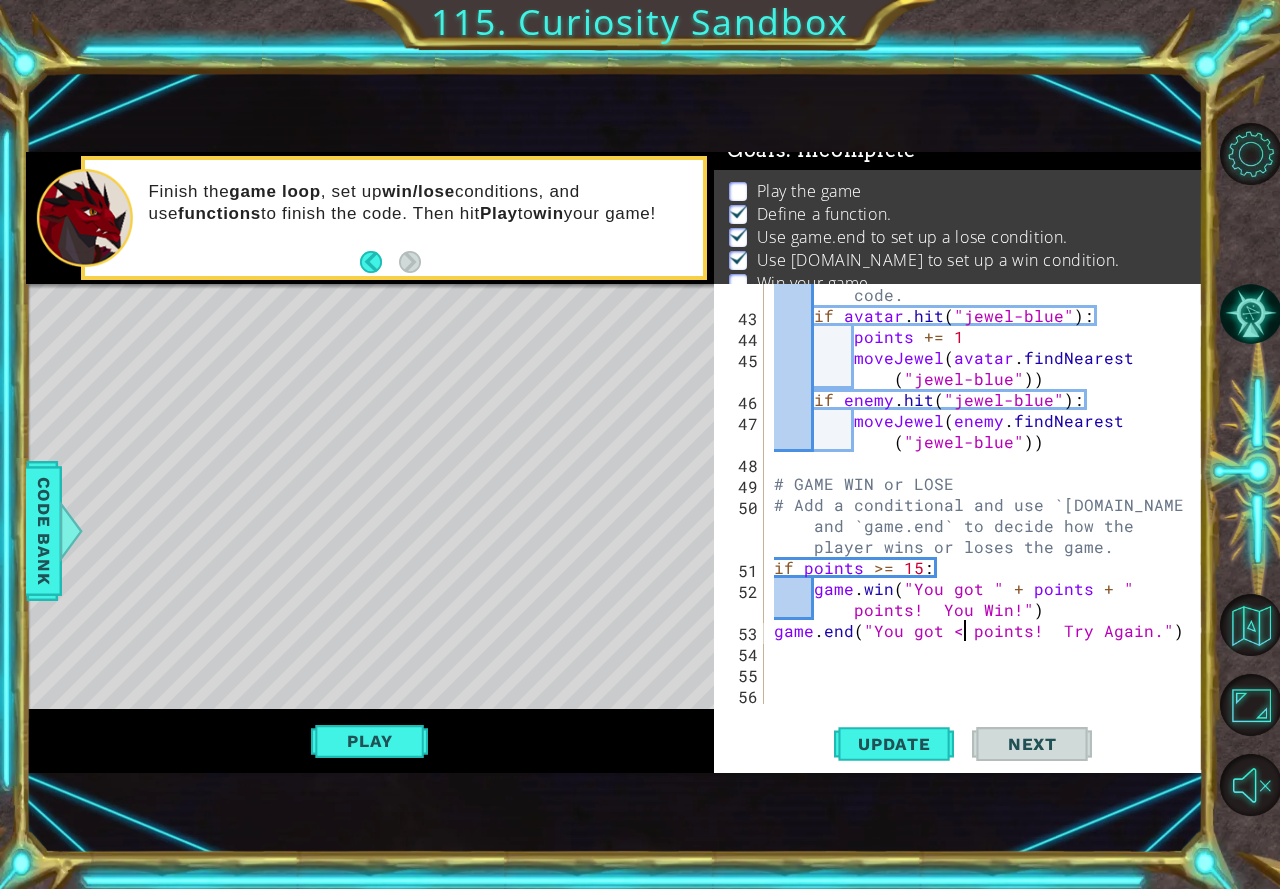 scroll, scrollTop: 23, scrollLeft: 0, axis: vertical 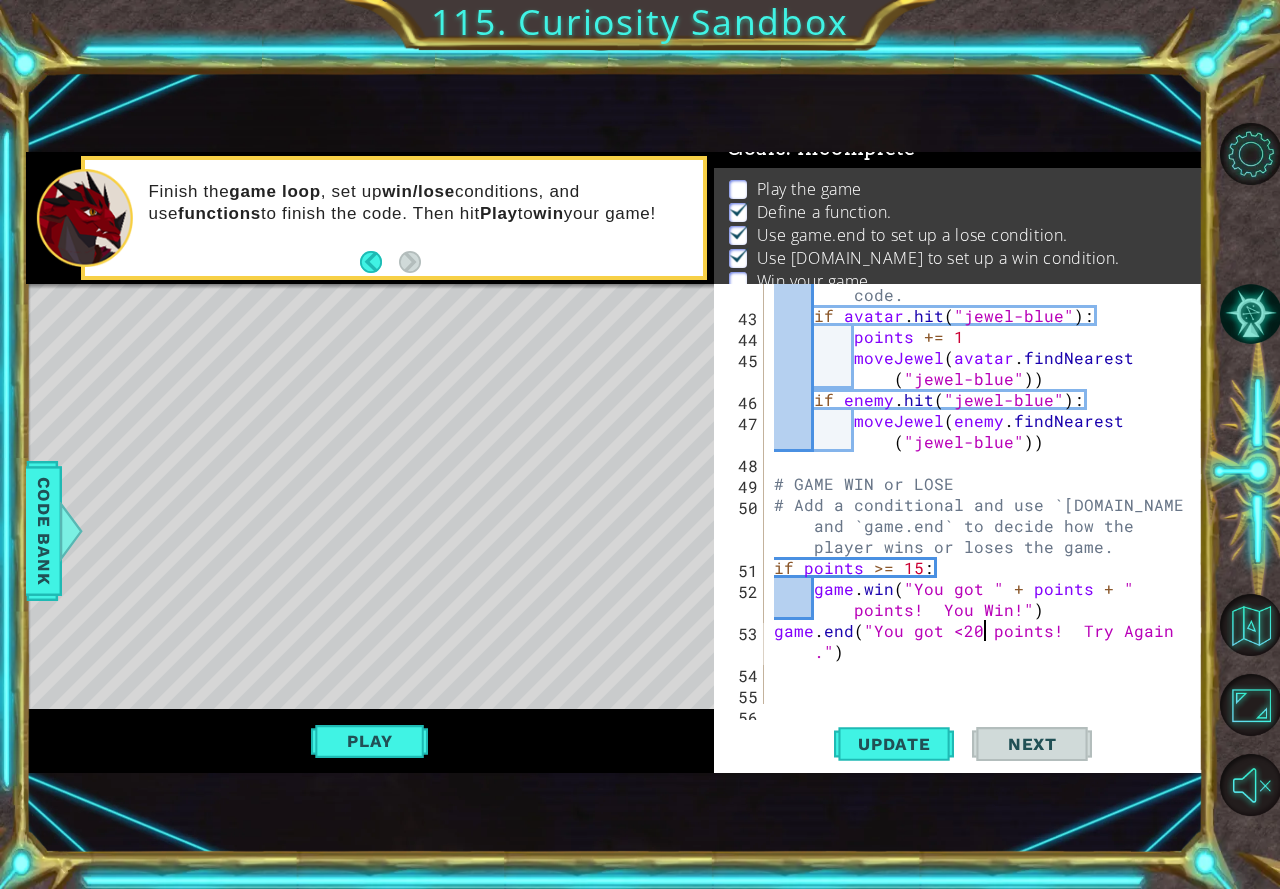 click on "# I got the idea of looking for a           type of object from [PERSON_NAME]'s           code.      if   avatar . hit ( "jewel-blue" ) :          points   +=   1          moveJewel ( avatar . findNearest              ( "jewel-blue" ))      if   enemy . hit ( "jewel-blue" ) :          moveJewel ( enemy . findNearest              ( "jewel-blue" )) # GAME WIN or LOSE # Add a conditional and use `[DOMAIN_NAME]`       and `game.end` to decide how the       player wins or loses the game. if   points   >=   15 :      game . win ( "You got "   +   points   +   "           points!  You Win!" ) game . end ( "You got <20 points!  Try Again      ." )" at bounding box center (981, 494) 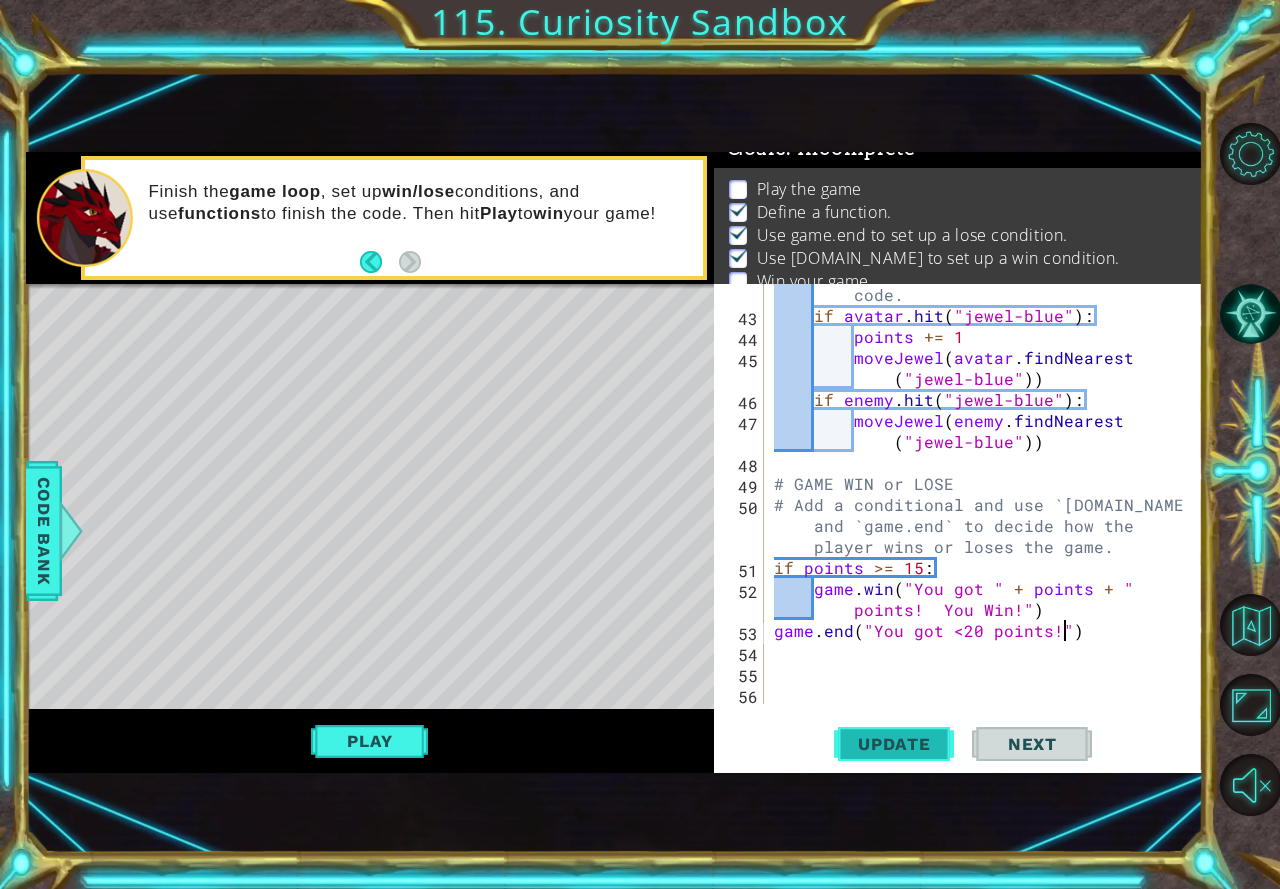 type on "game.end("You got <20 points!")" 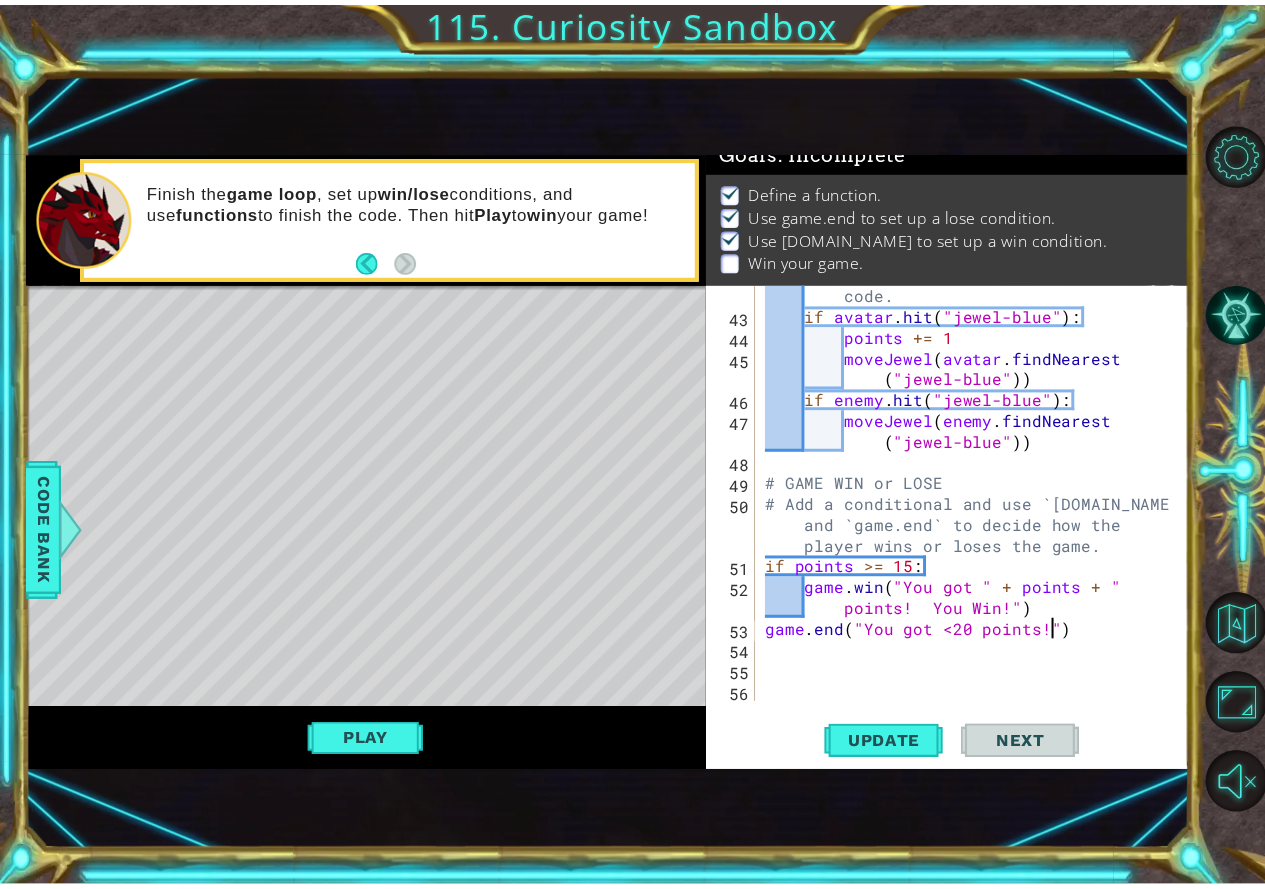 scroll, scrollTop: 34, scrollLeft: 0, axis: vertical 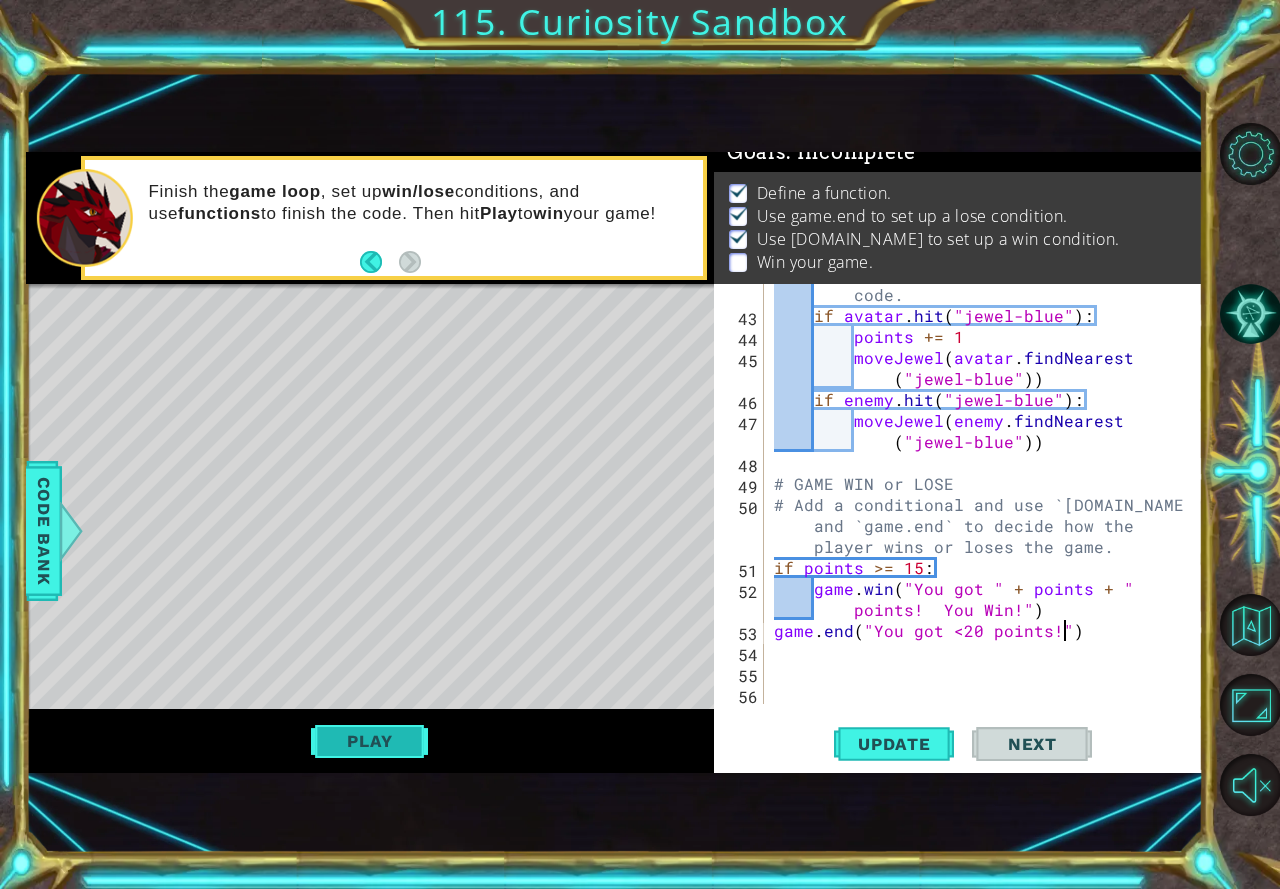 click on "Play" at bounding box center (369, 741) 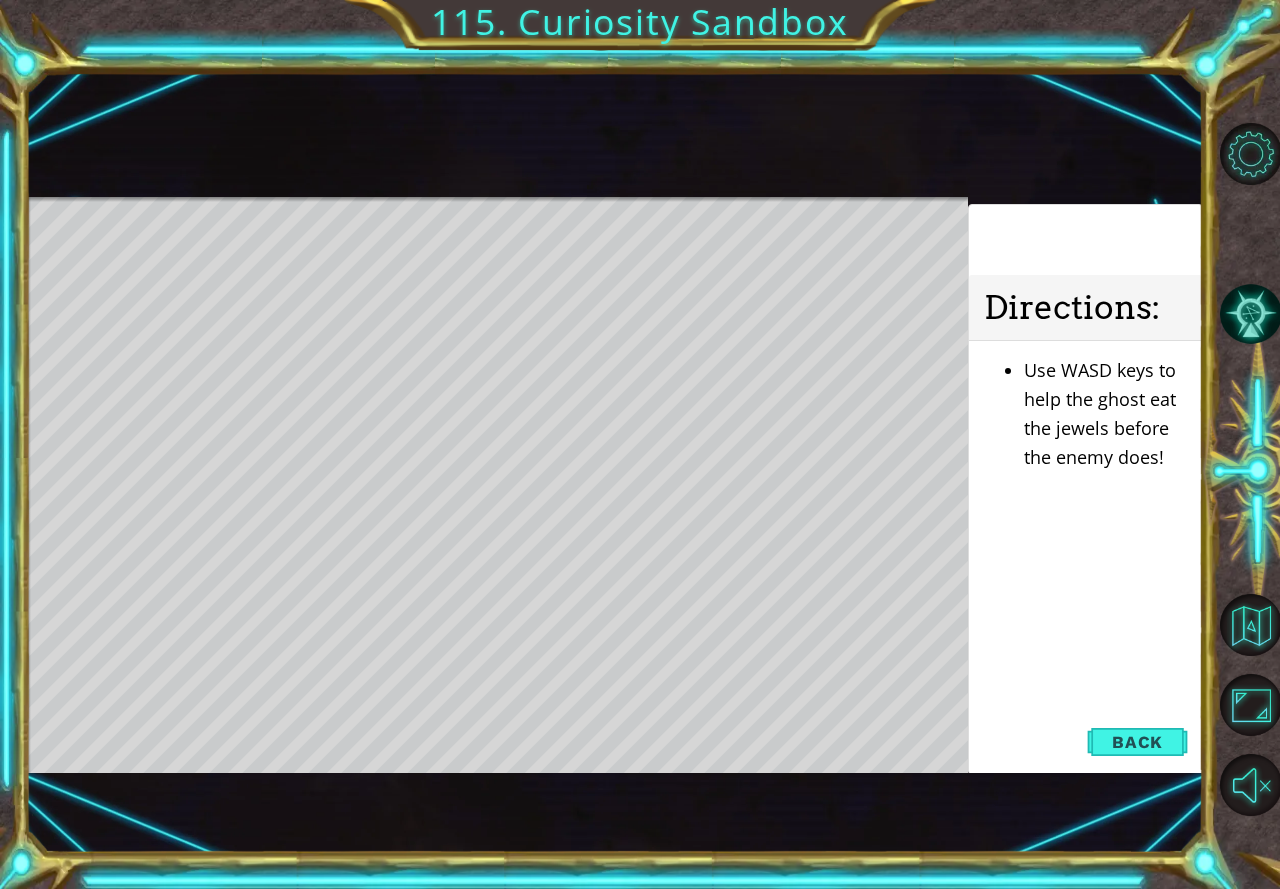 click on "Directions : Use WASD keys to help the ghost eat the jewels before the enemy does!" at bounding box center (1086, 489) 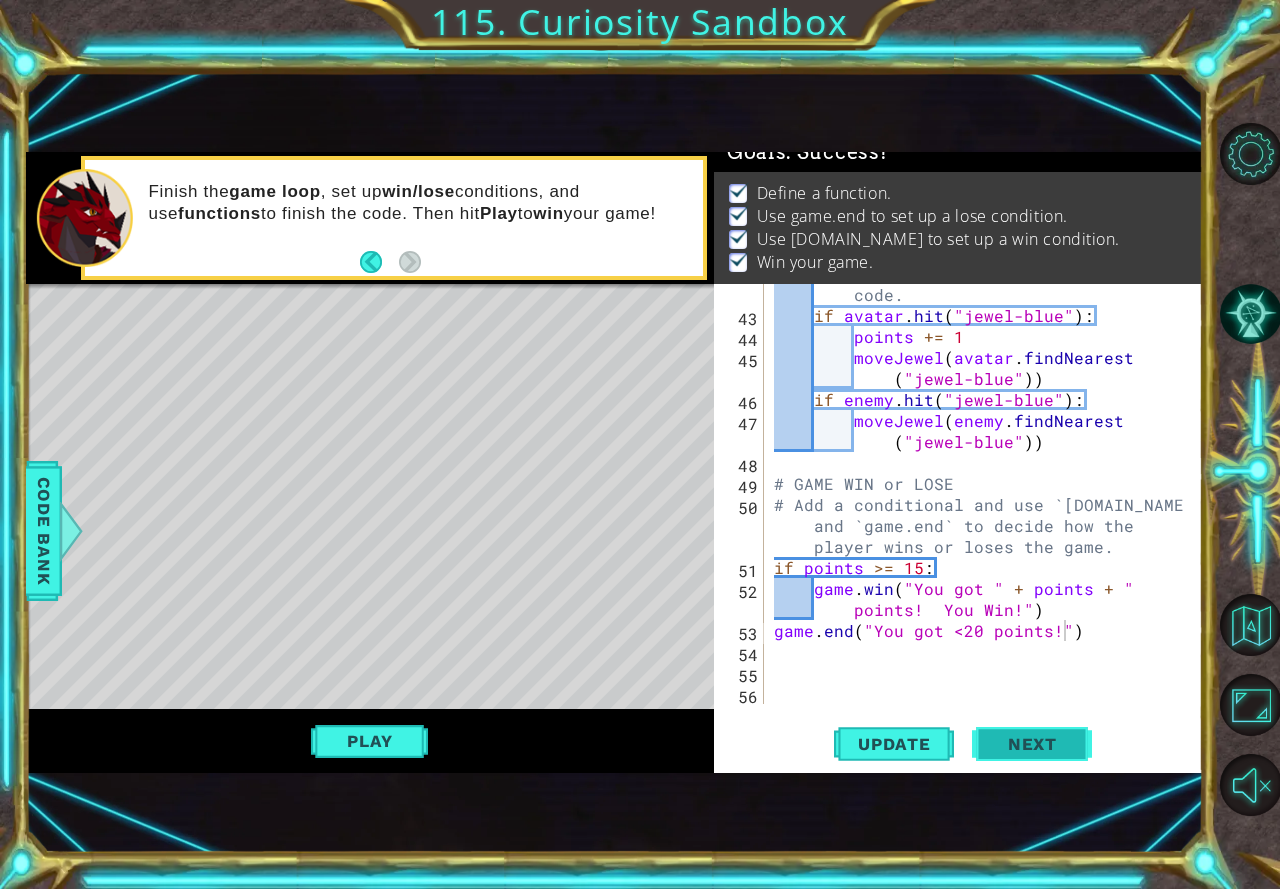 click on "Next" at bounding box center [1032, 749] 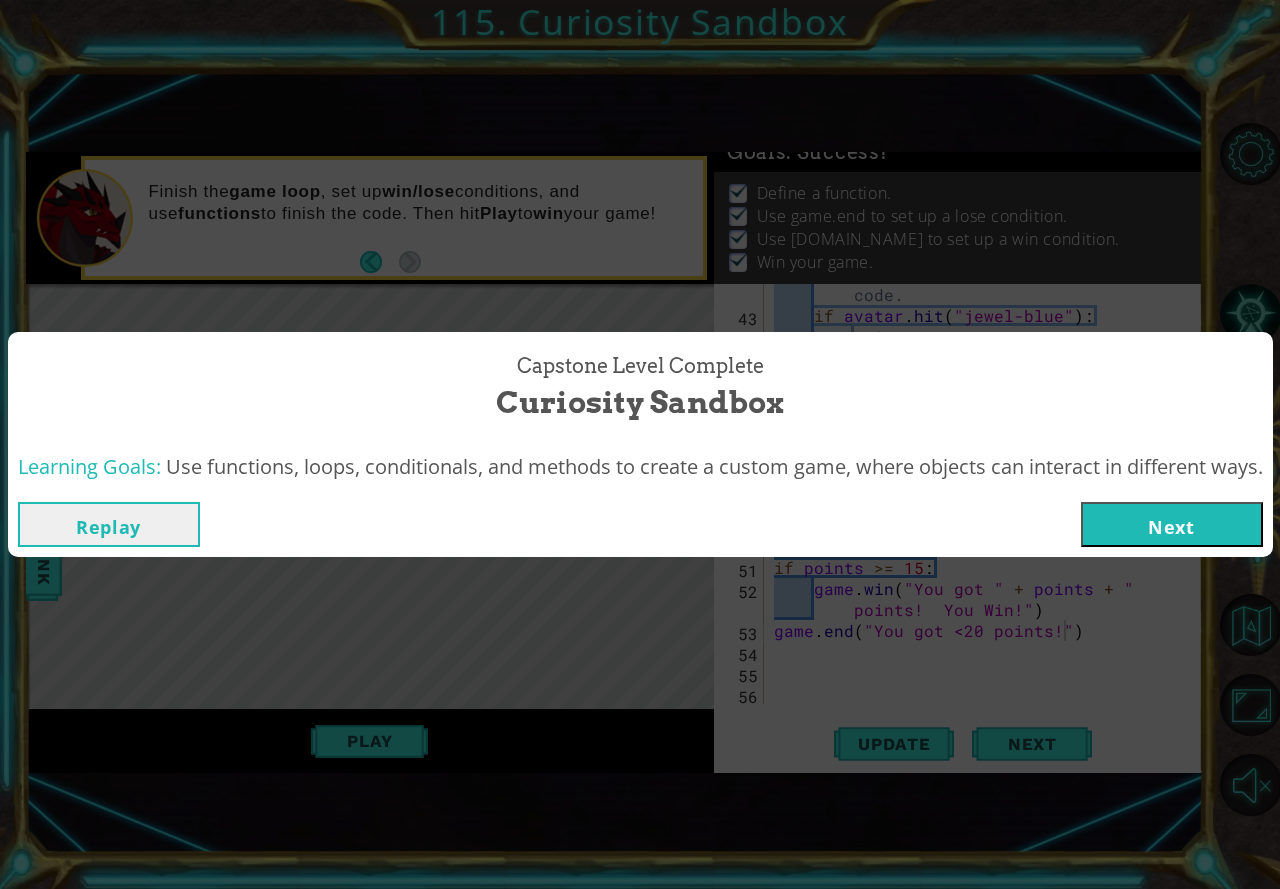 click on "Capstone Level Complete     Curiosity Sandbox     Learning Goals:       Use functions, loops, conditionals, and methods to create a custom game, where objects can interact in different ways.
Replay
Next" at bounding box center (640, 444) 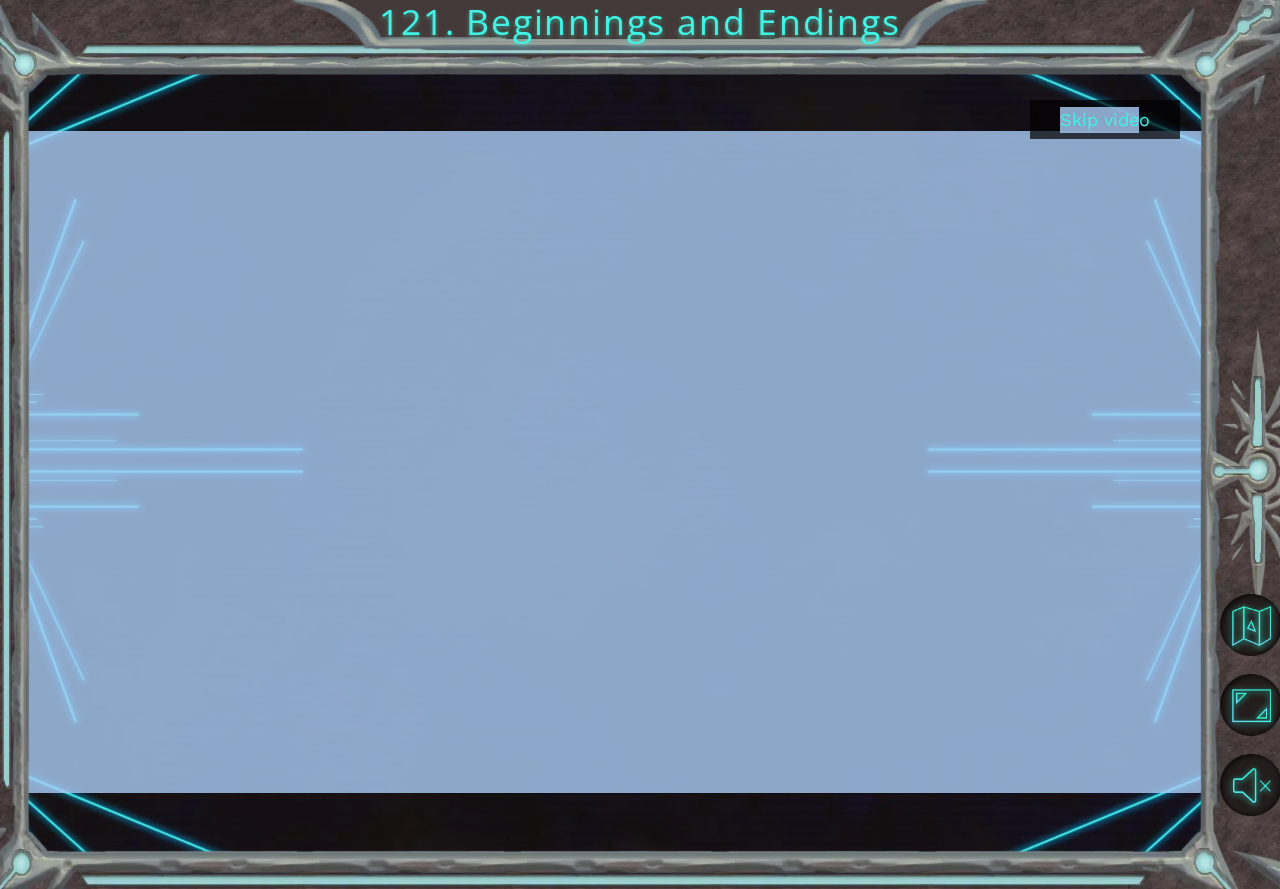 drag, startPoint x: 1186, startPoint y: 539, endPoint x: 1102, endPoint y: 133, distance: 414.5986 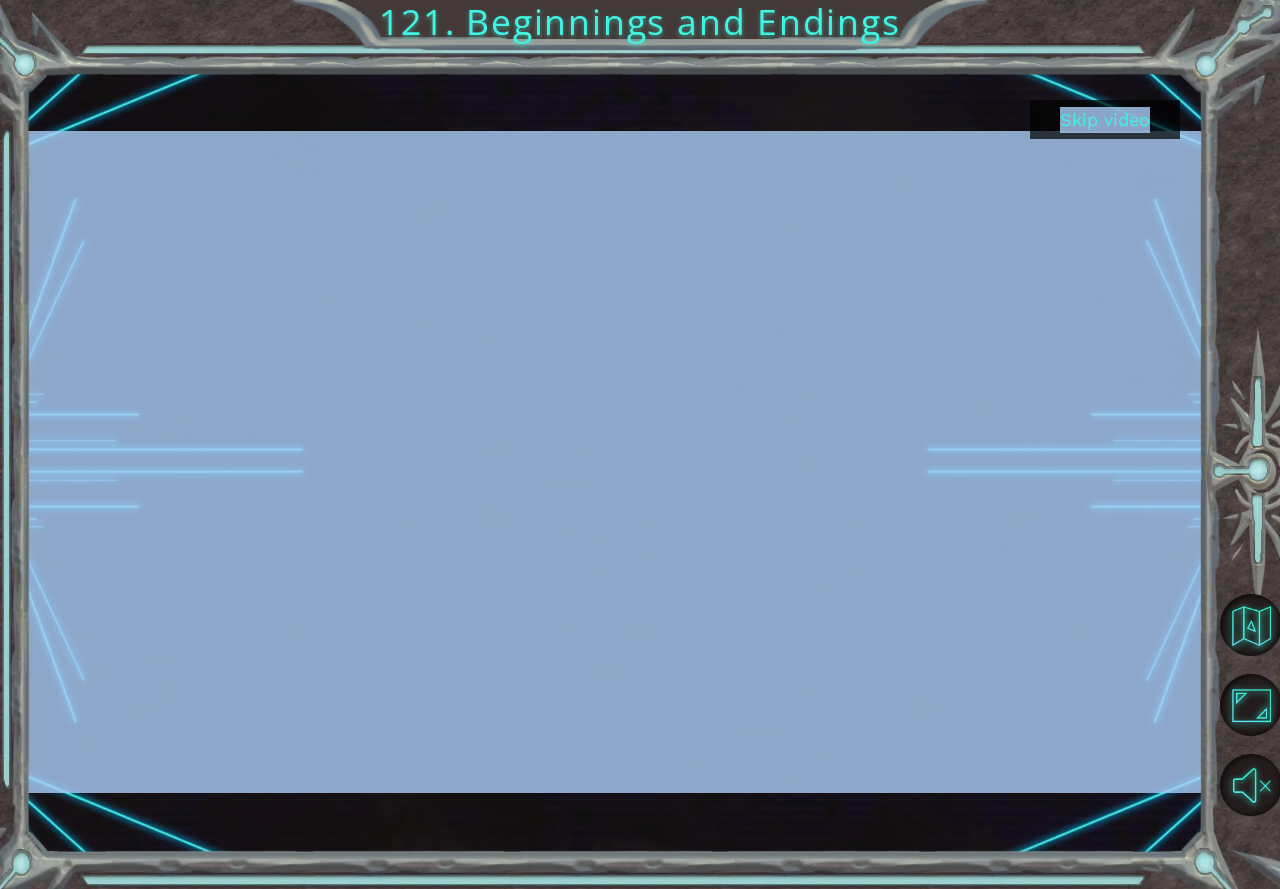 click on "Skip video
121. Beginnings and Endings" at bounding box center (640, 444) 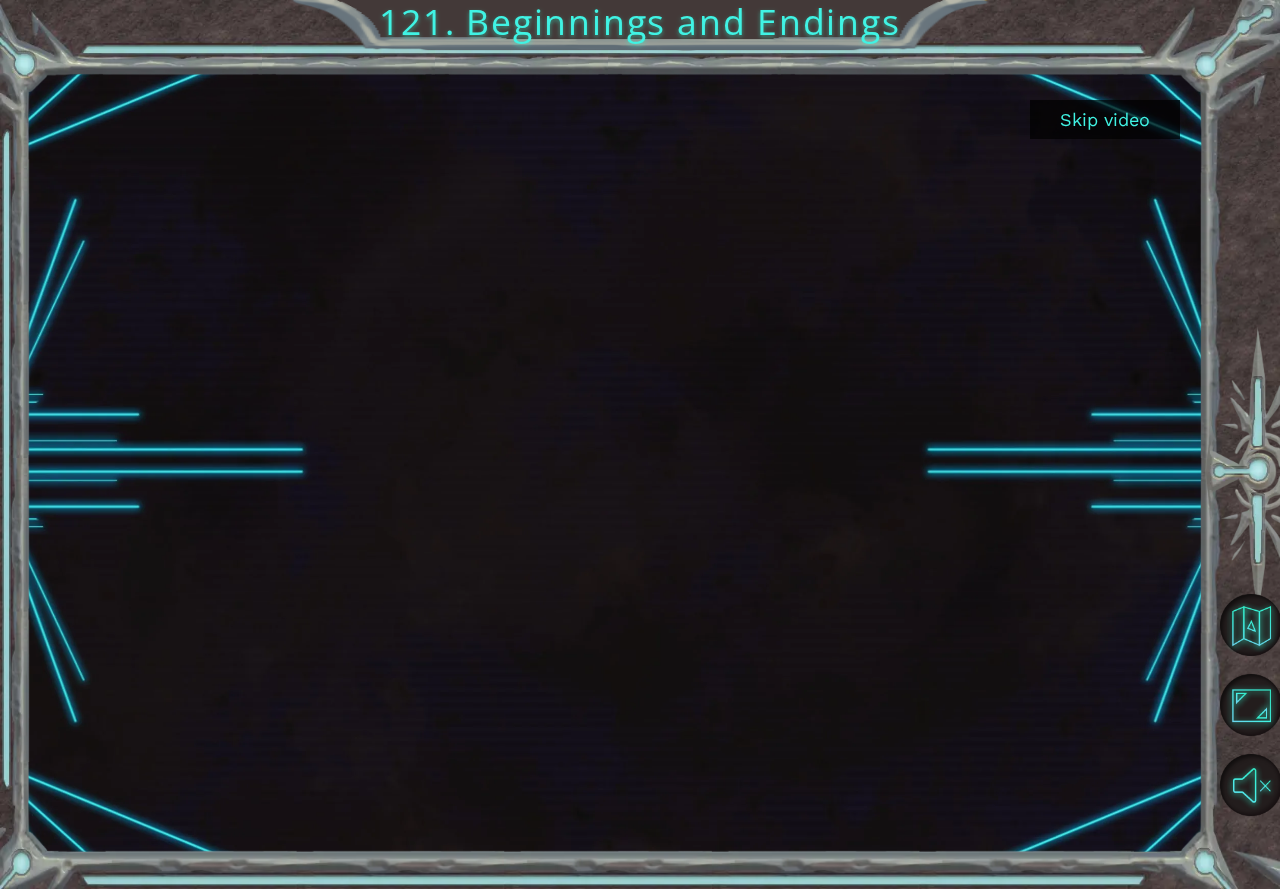 click on "Skip video" at bounding box center (1105, 119) 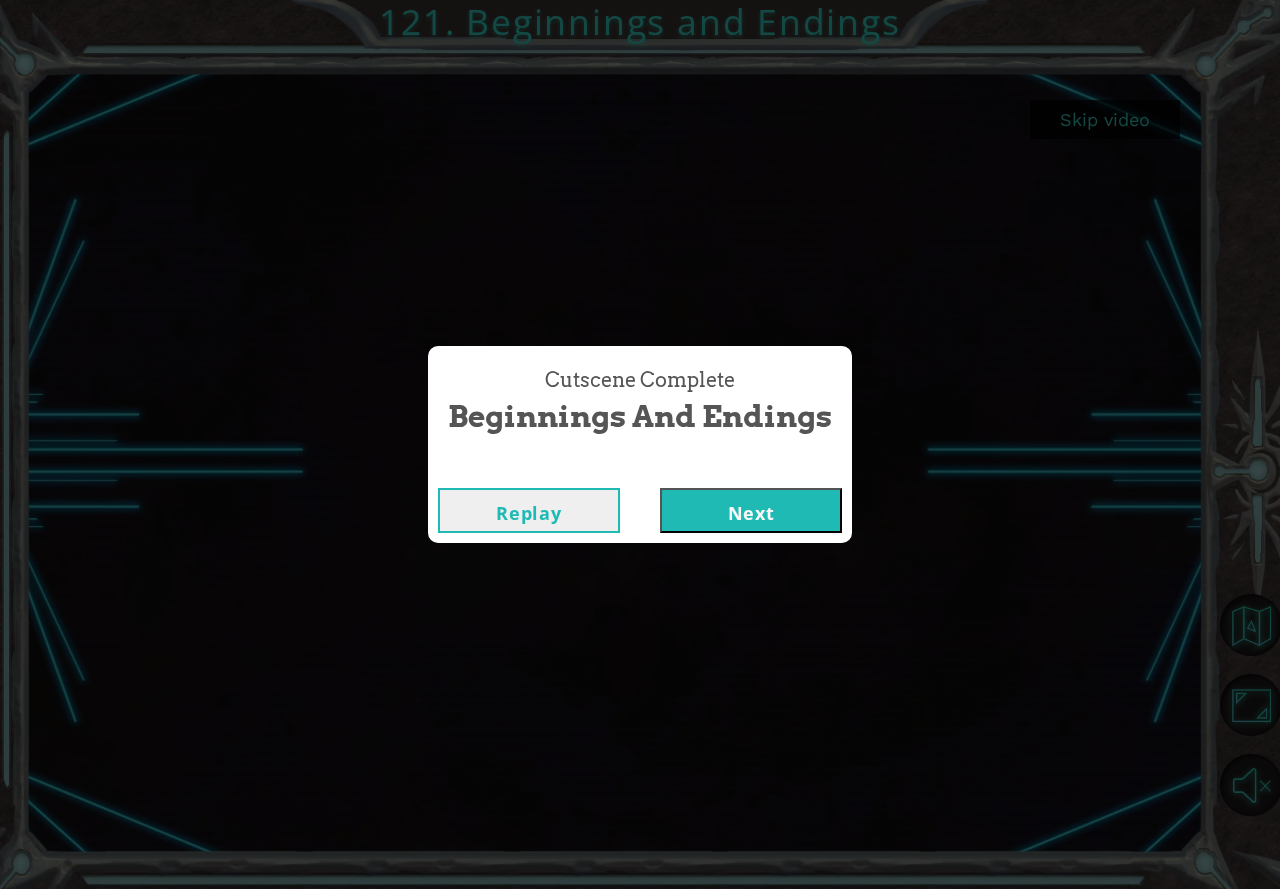 click on "Next" at bounding box center (751, 510) 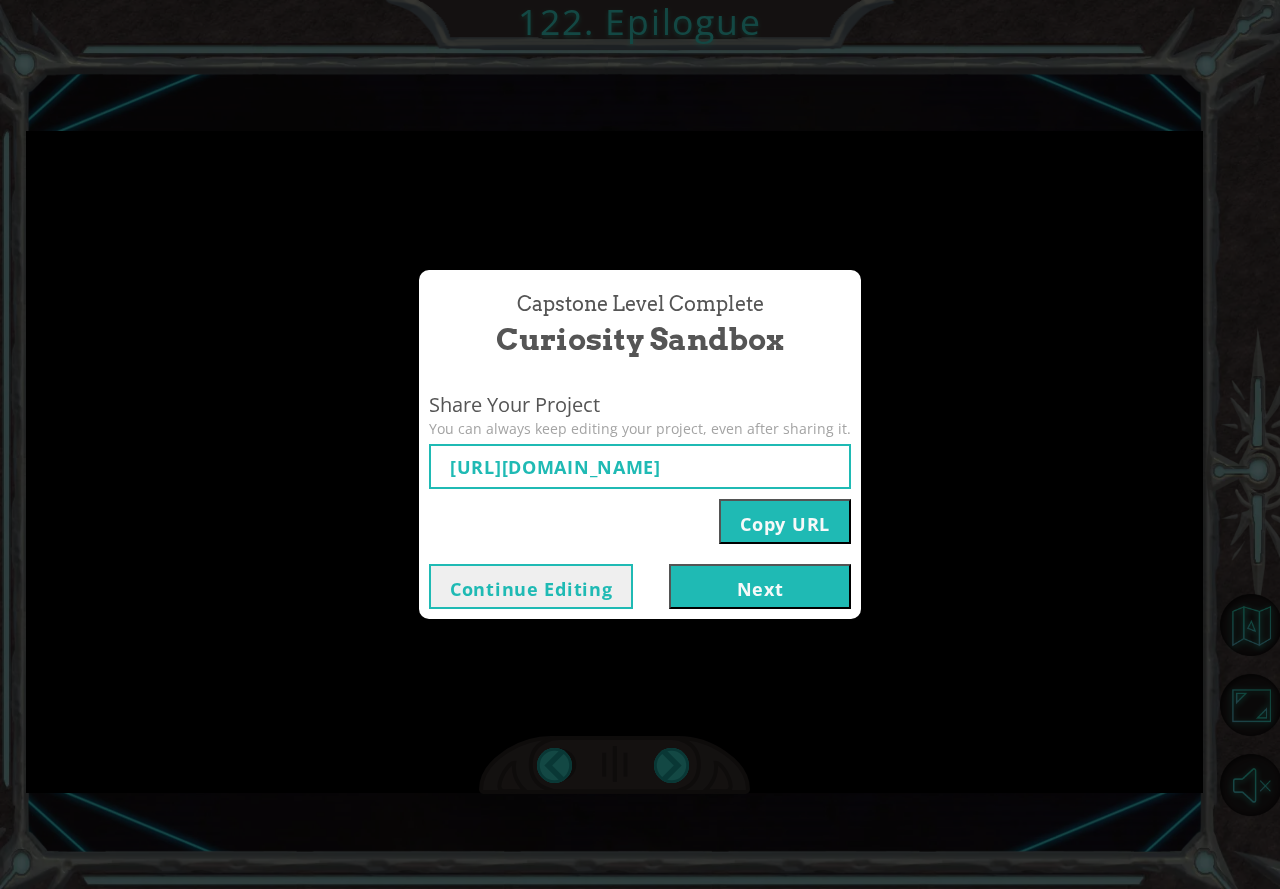click on "Next" at bounding box center [760, 586] 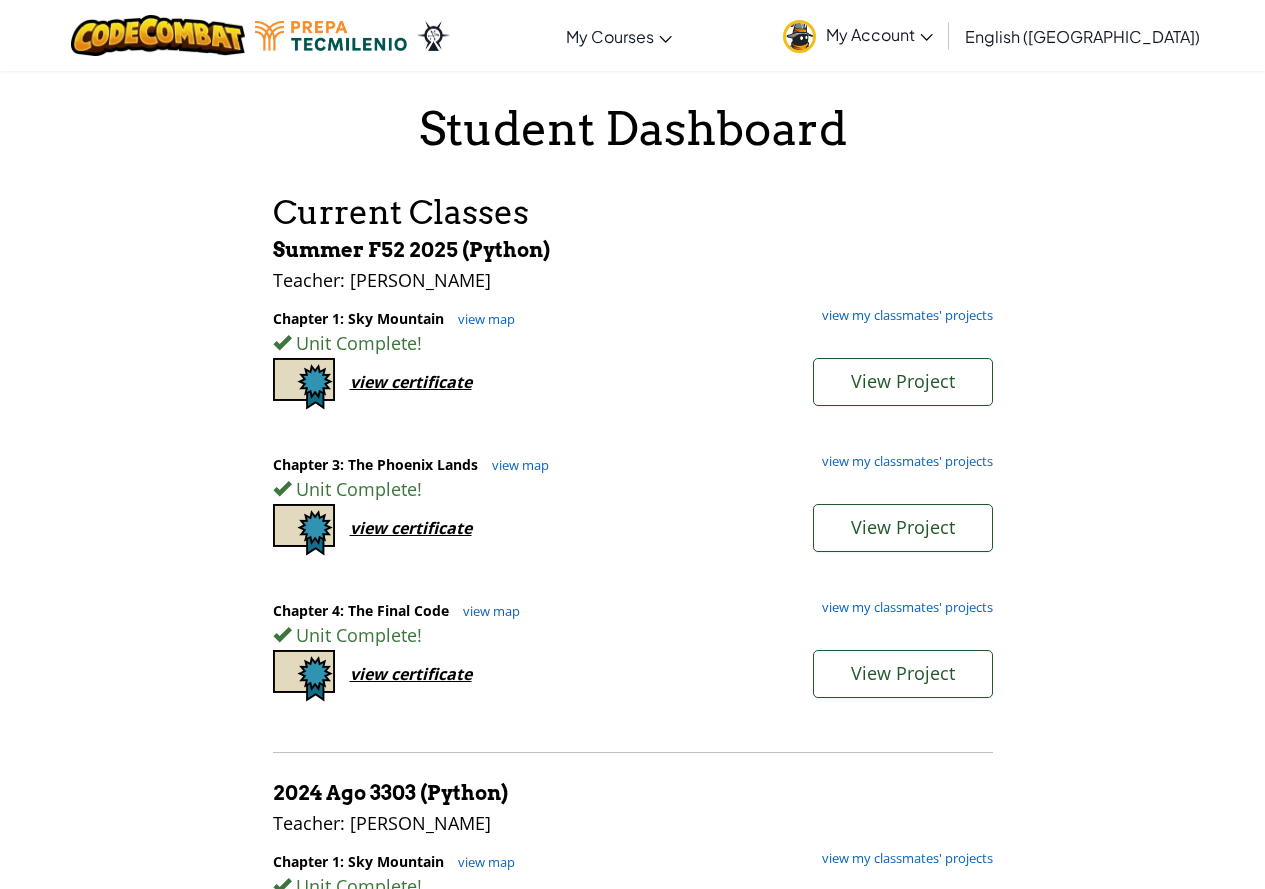 scroll, scrollTop: 0, scrollLeft: 0, axis: both 